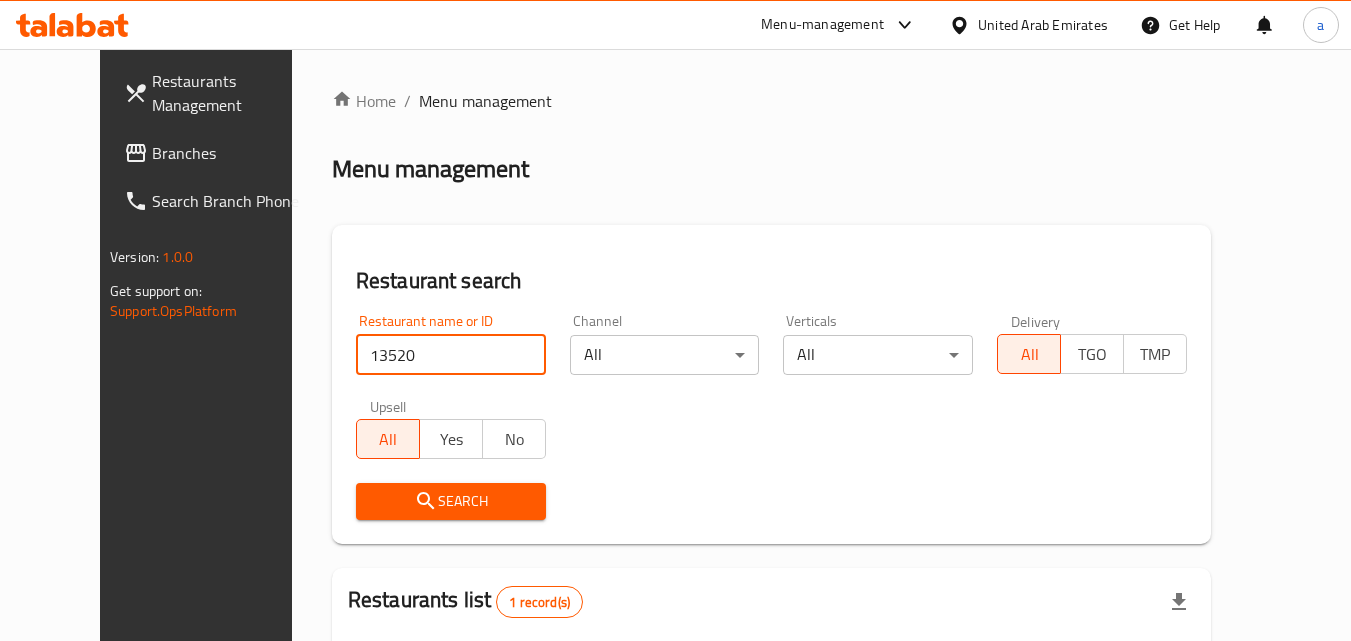 scroll, scrollTop: 209, scrollLeft: 0, axis: vertical 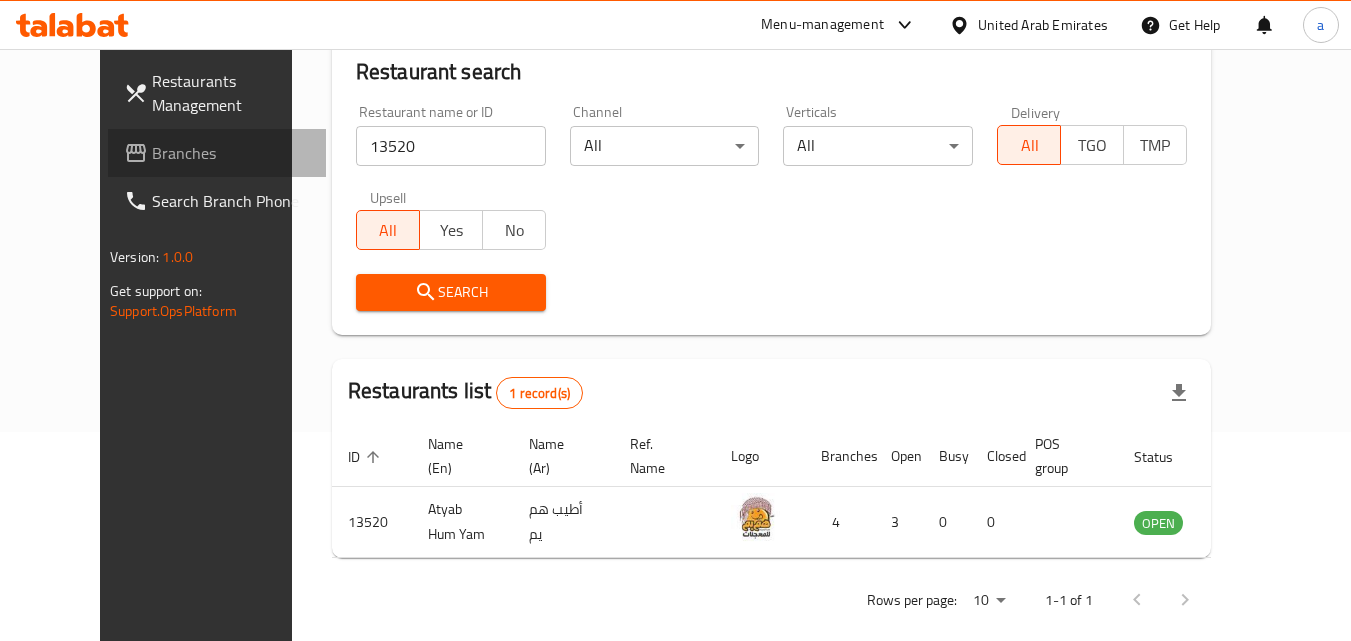 click on "Branches" at bounding box center [231, 153] 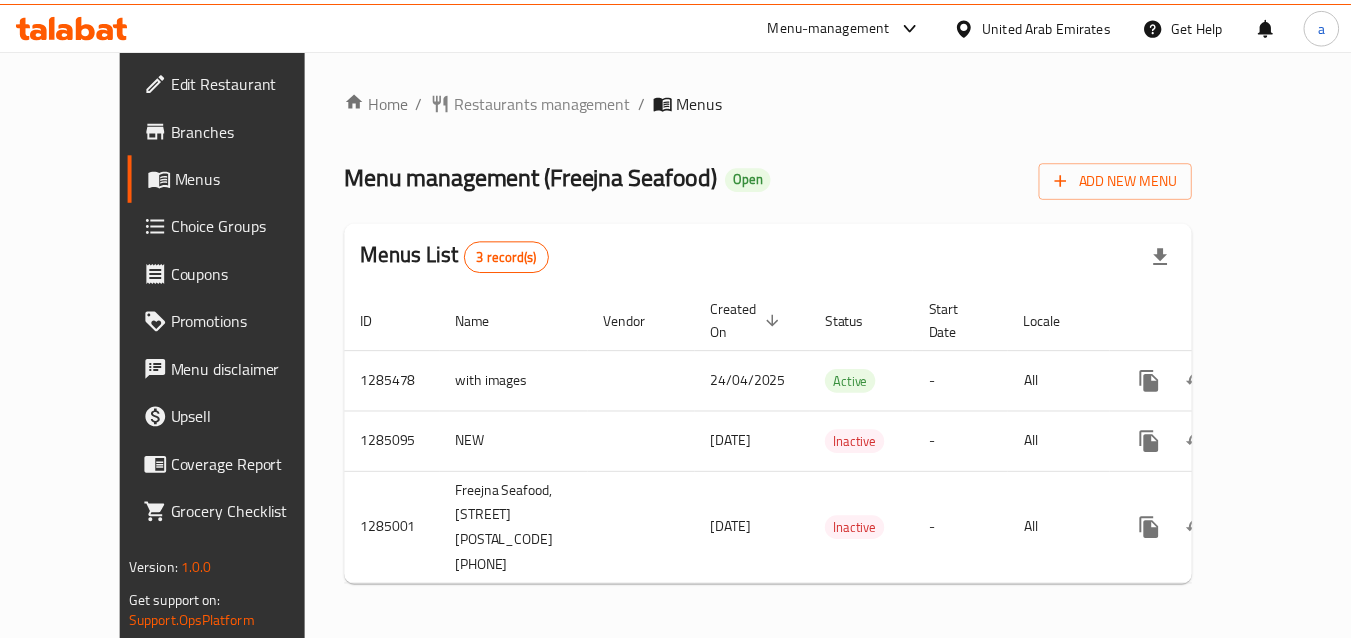 scroll, scrollTop: 0, scrollLeft: 0, axis: both 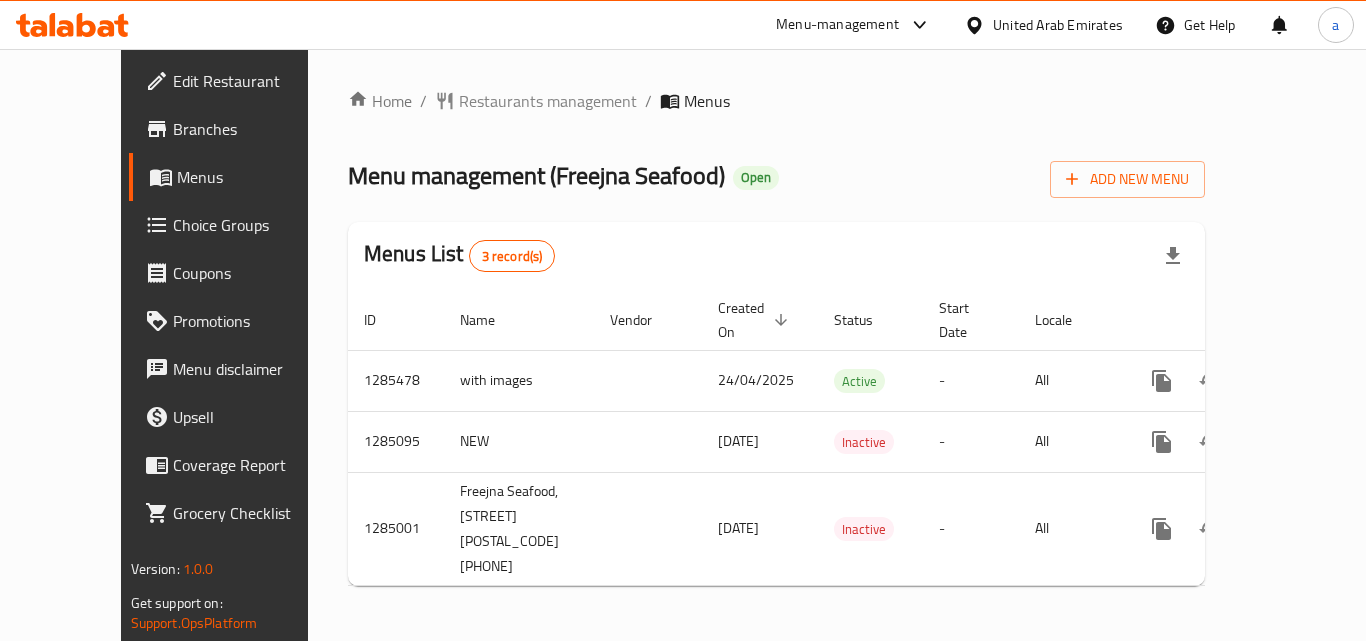 click on "Restaurants management" at bounding box center (548, 101) 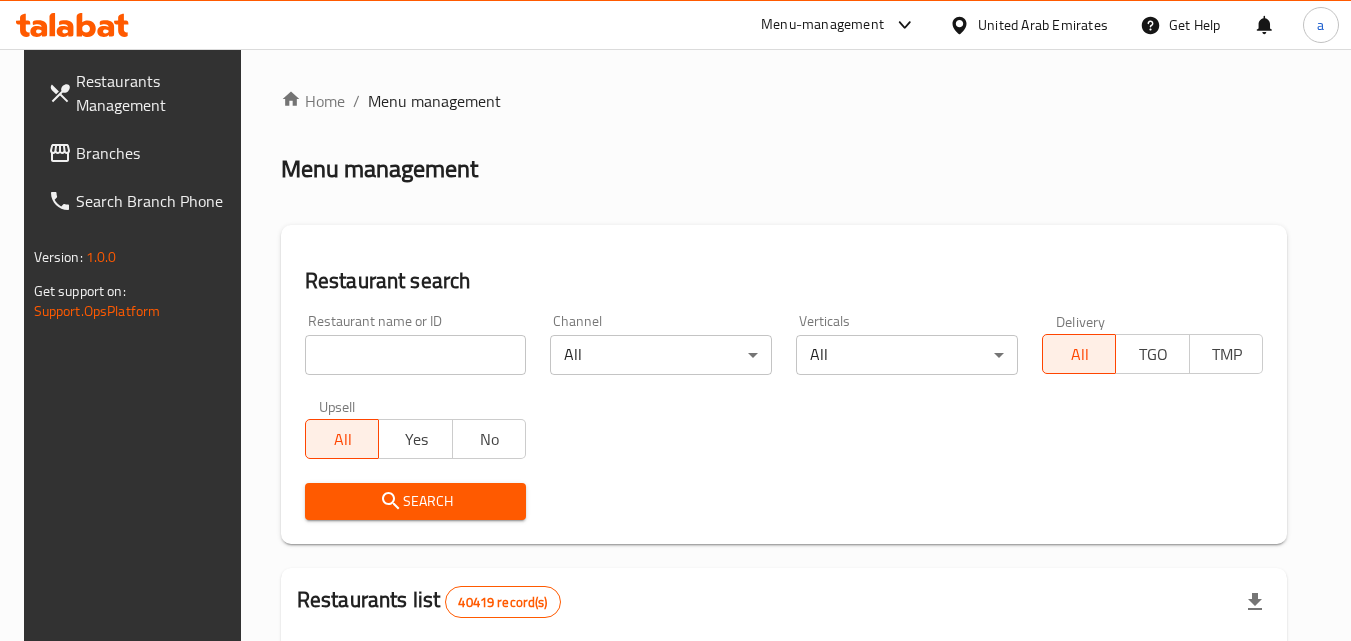 click at bounding box center (416, 355) 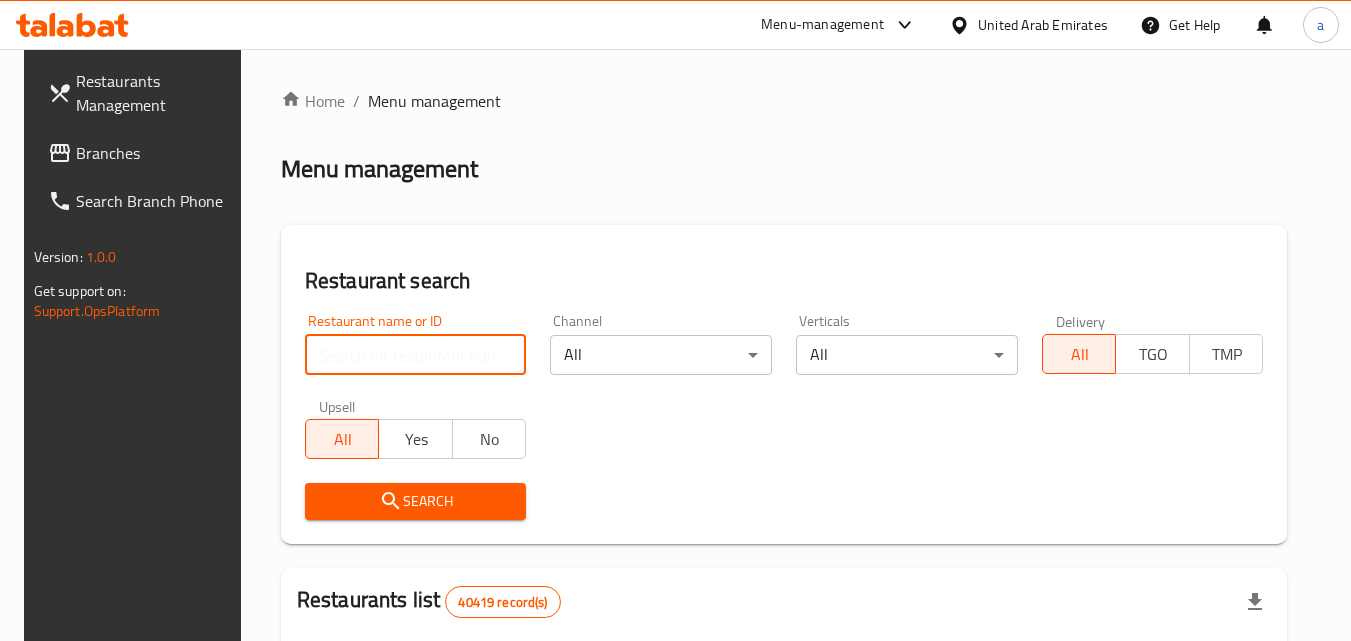 paste on "695878" 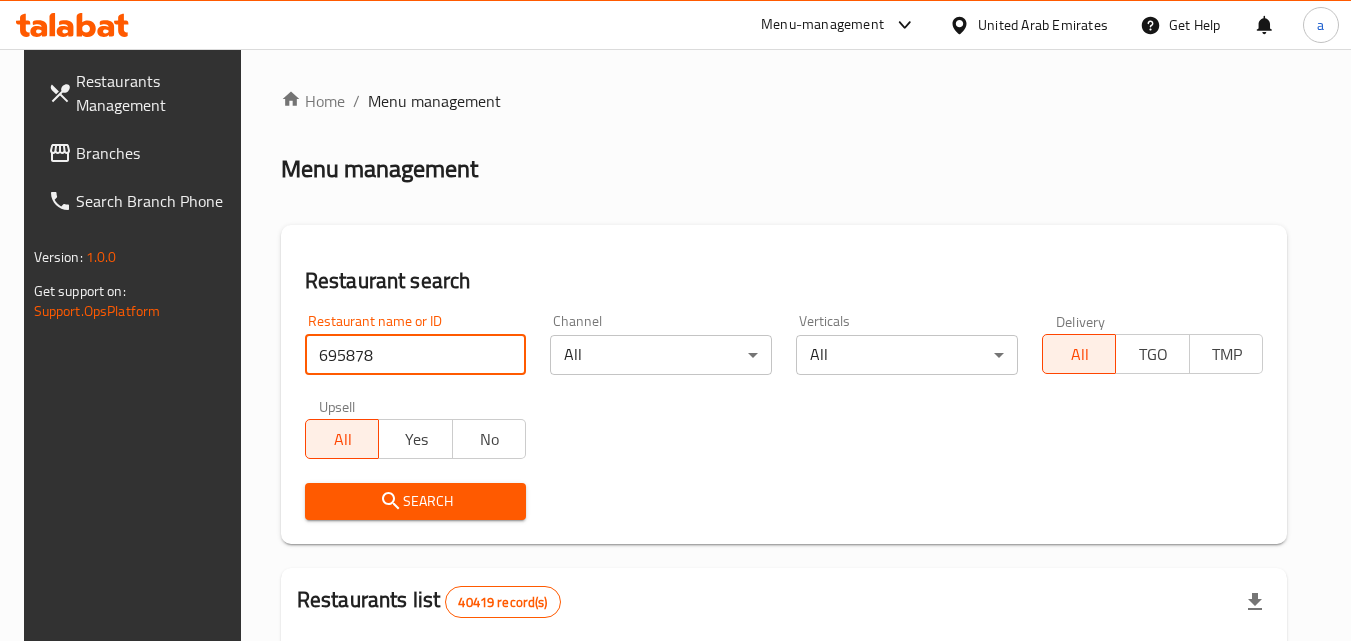 type on "695878" 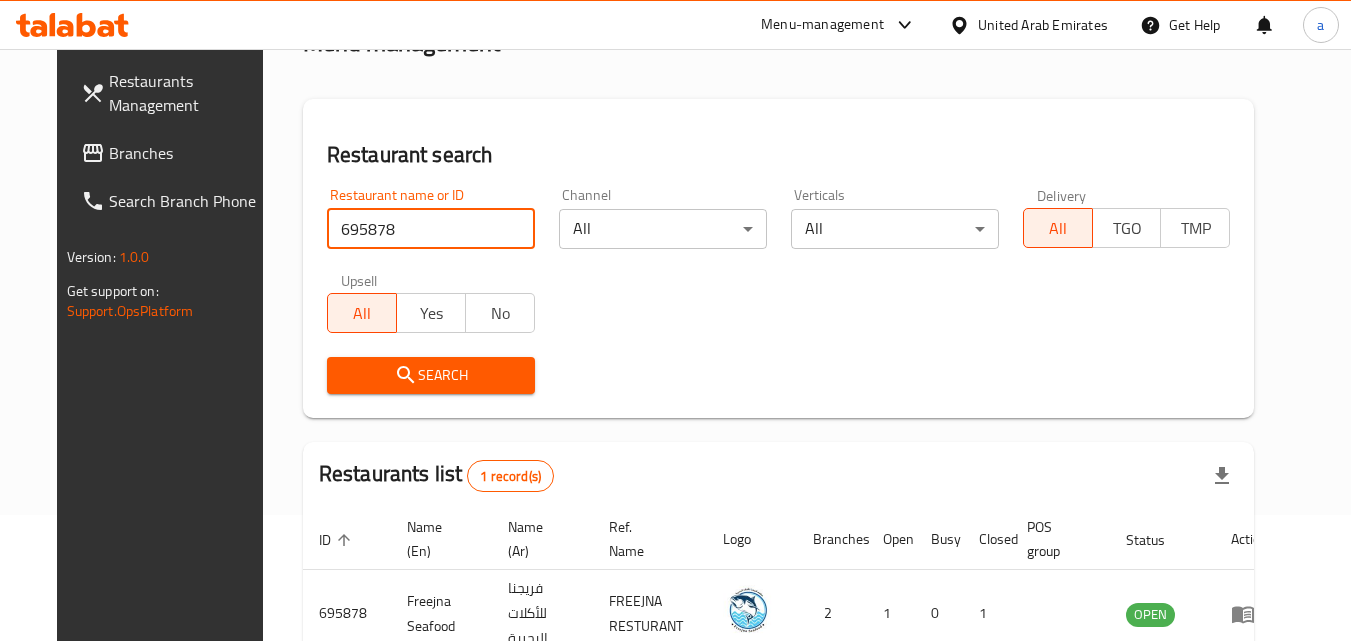 scroll, scrollTop: 234, scrollLeft: 0, axis: vertical 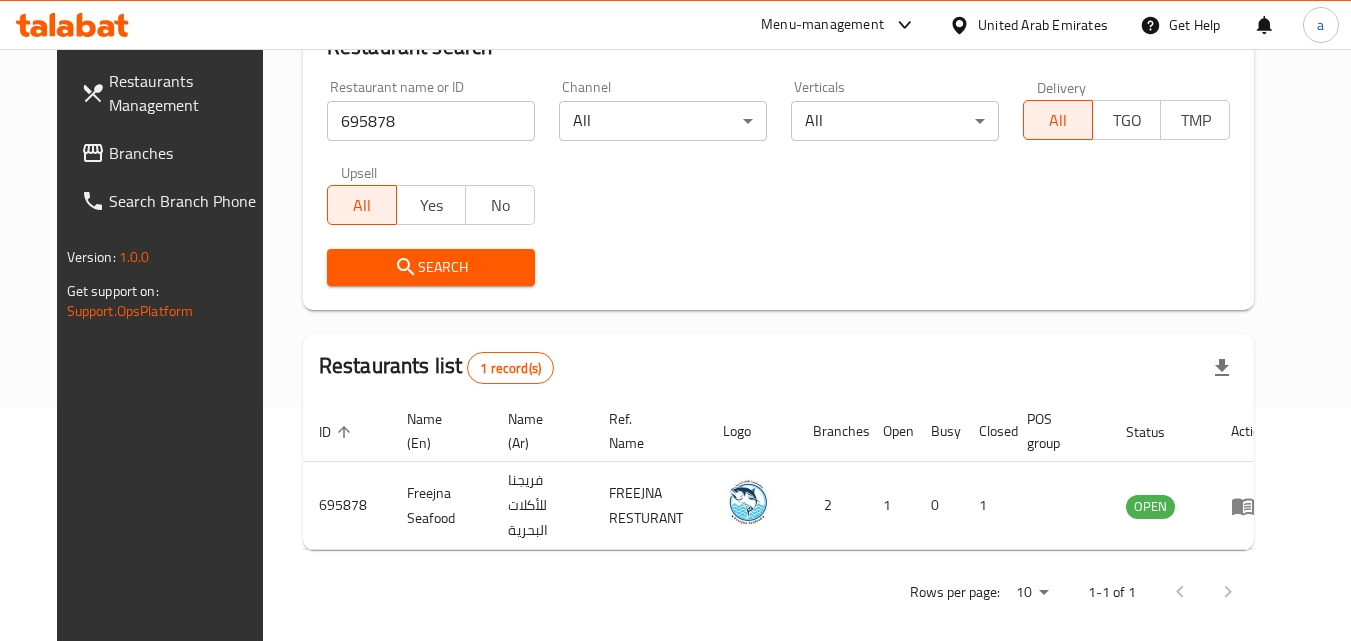 click on "United Arab Emirates" at bounding box center (1043, 25) 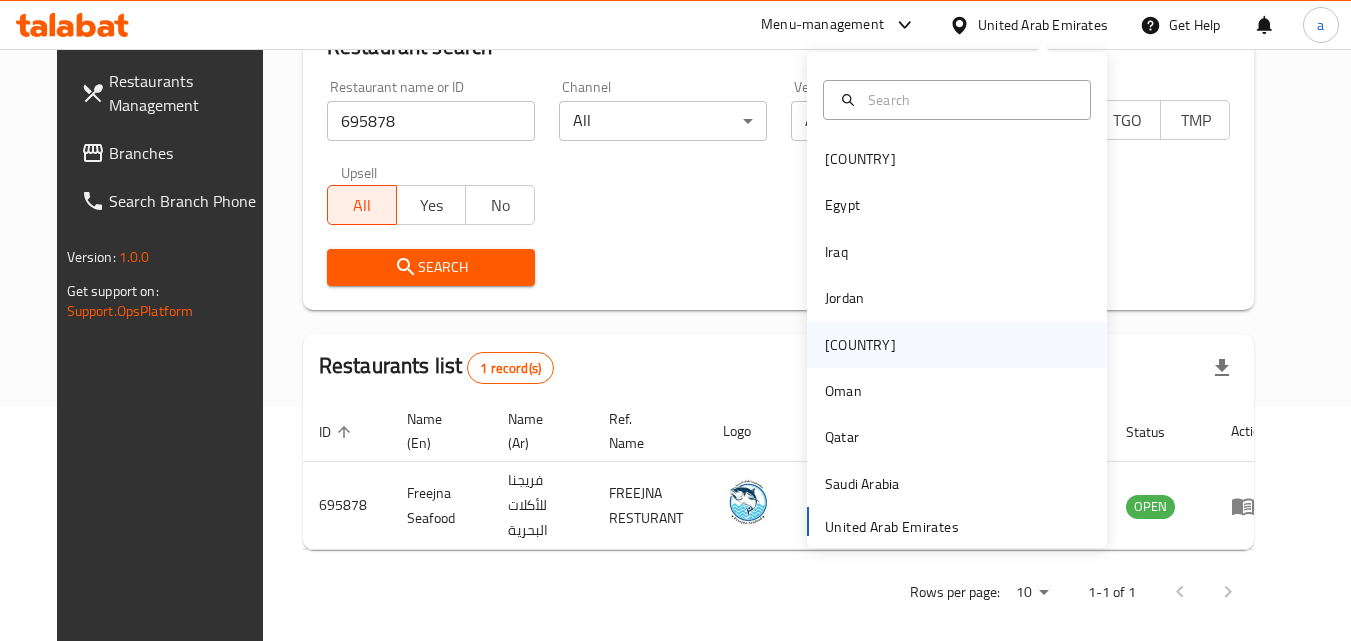 click on "Kuwait" at bounding box center (860, 345) 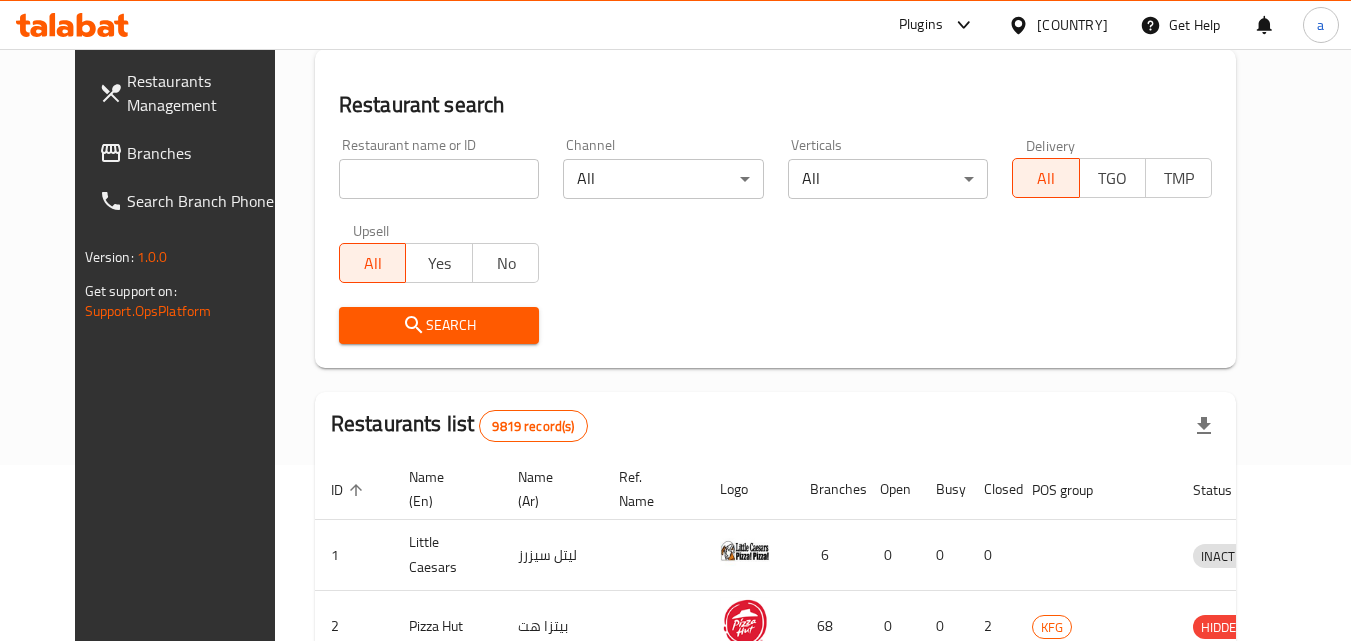 scroll, scrollTop: 234, scrollLeft: 0, axis: vertical 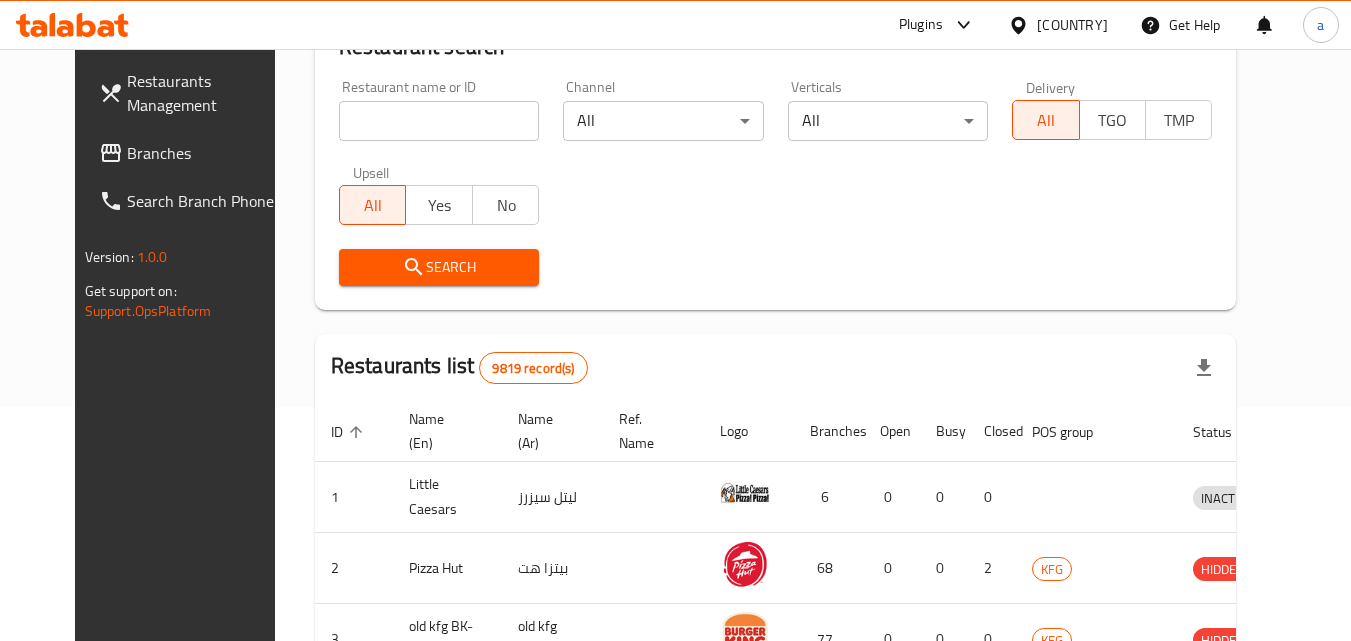 click on "Branches" at bounding box center (206, 153) 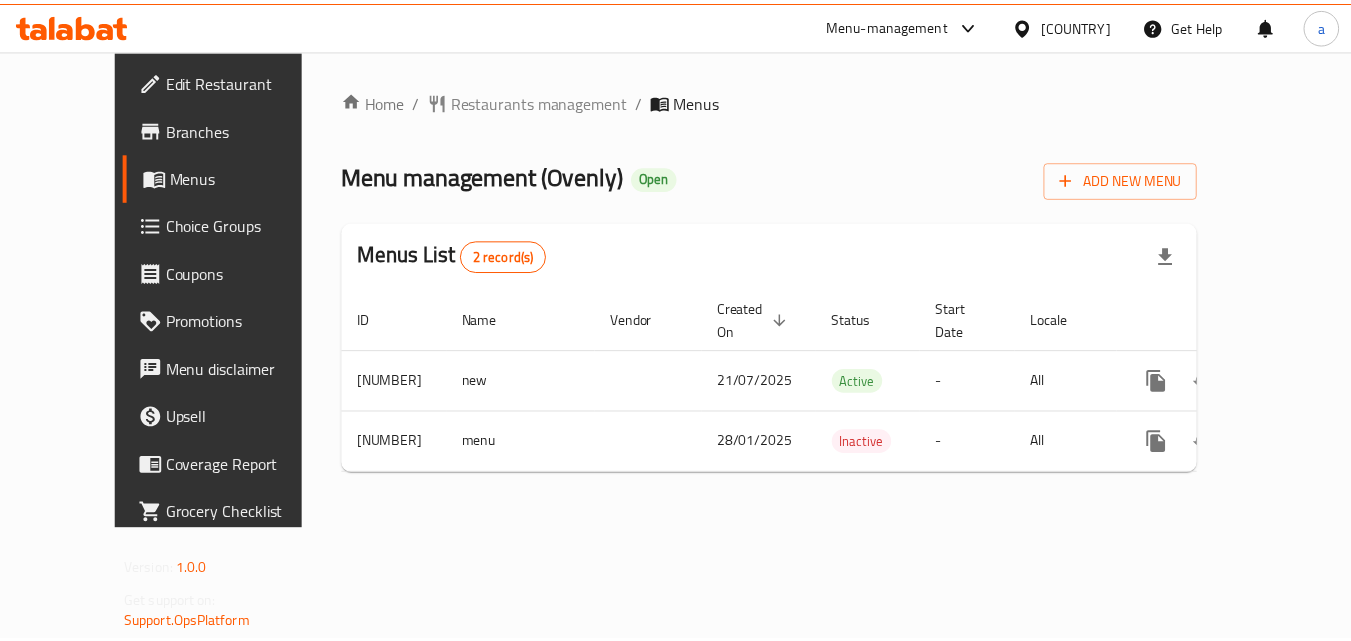 scroll, scrollTop: 0, scrollLeft: 0, axis: both 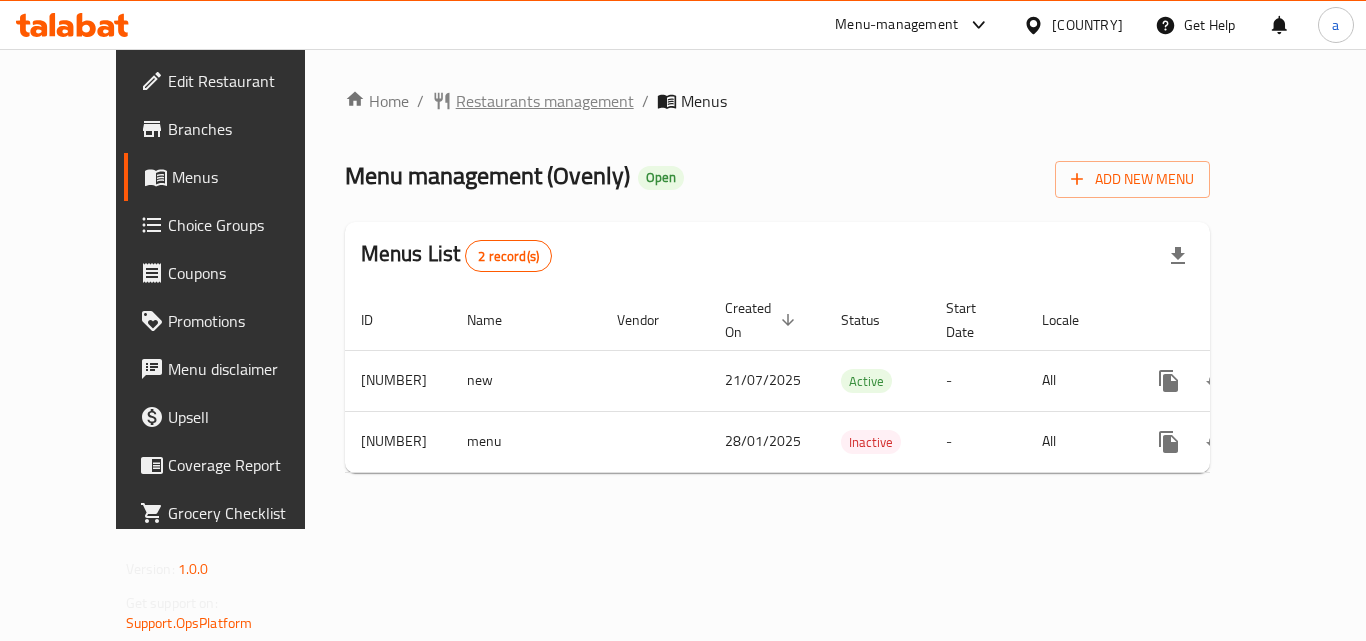 click on "Restaurants management" at bounding box center [545, 101] 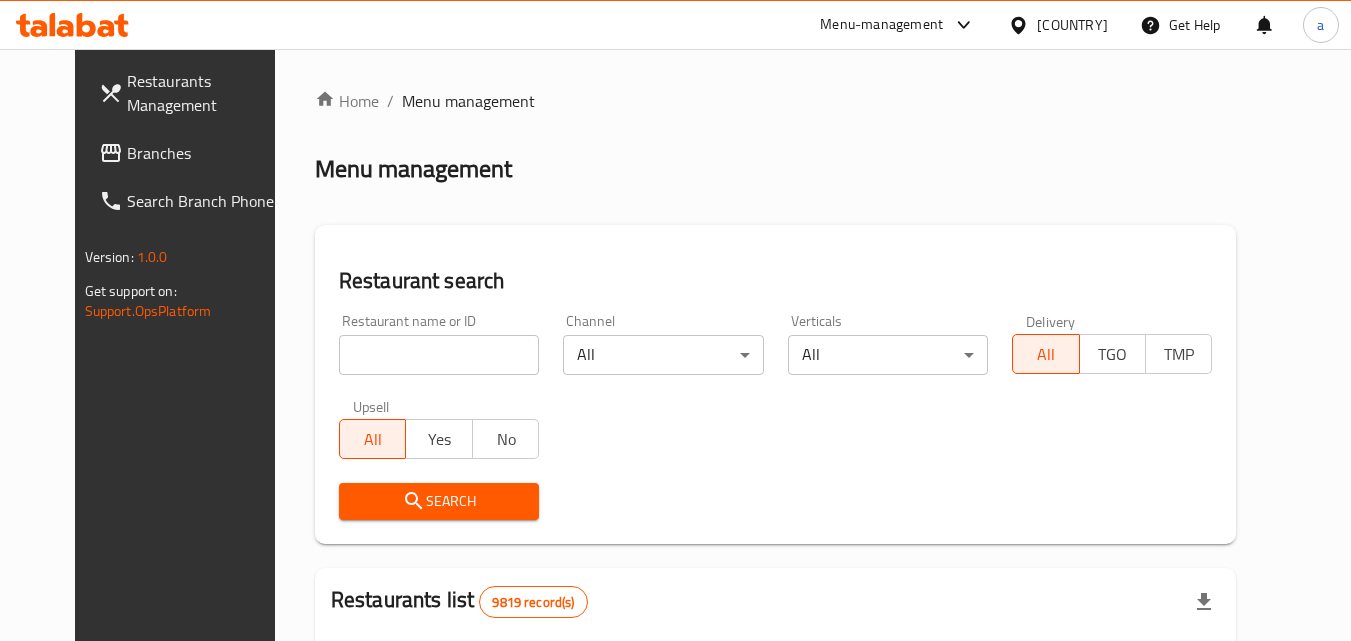 click at bounding box center [439, 355] 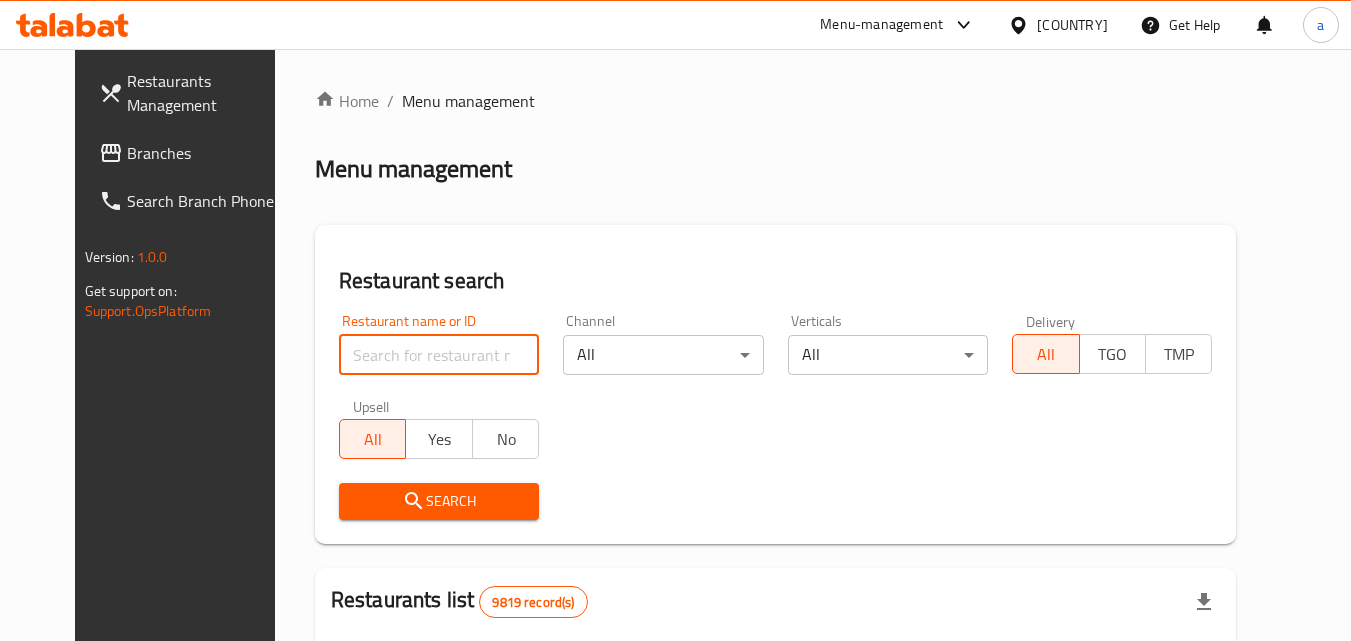 paste on "690819" 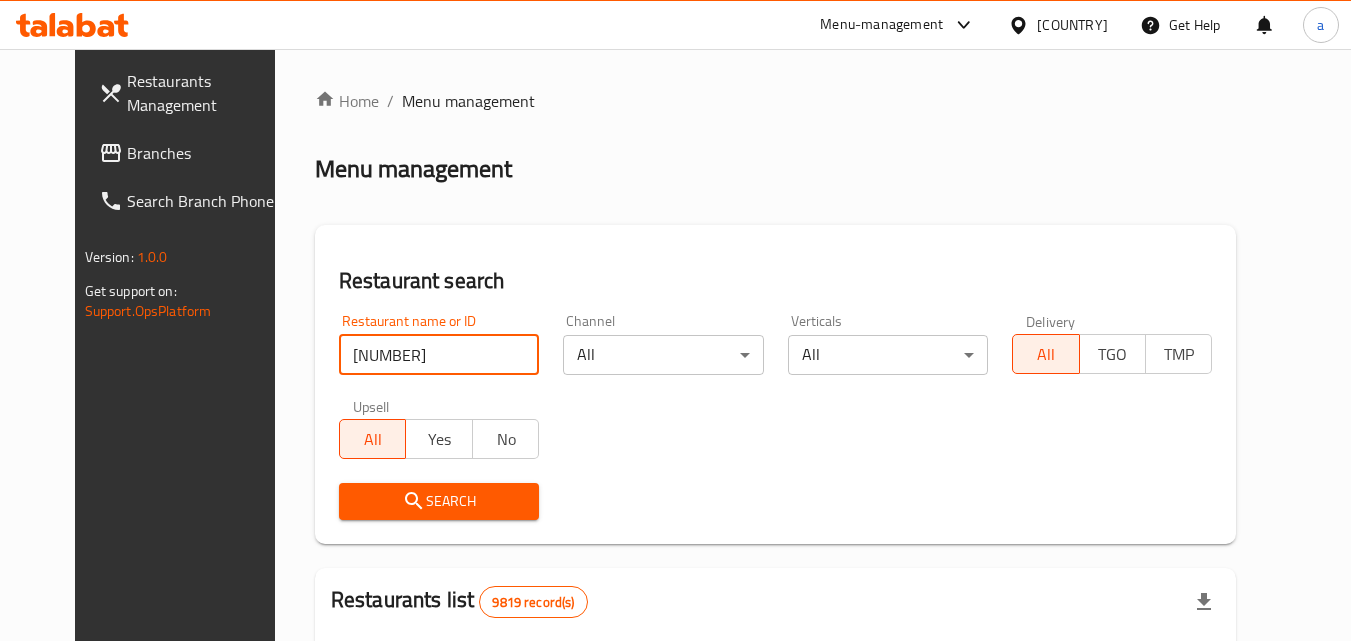 type on "690819" 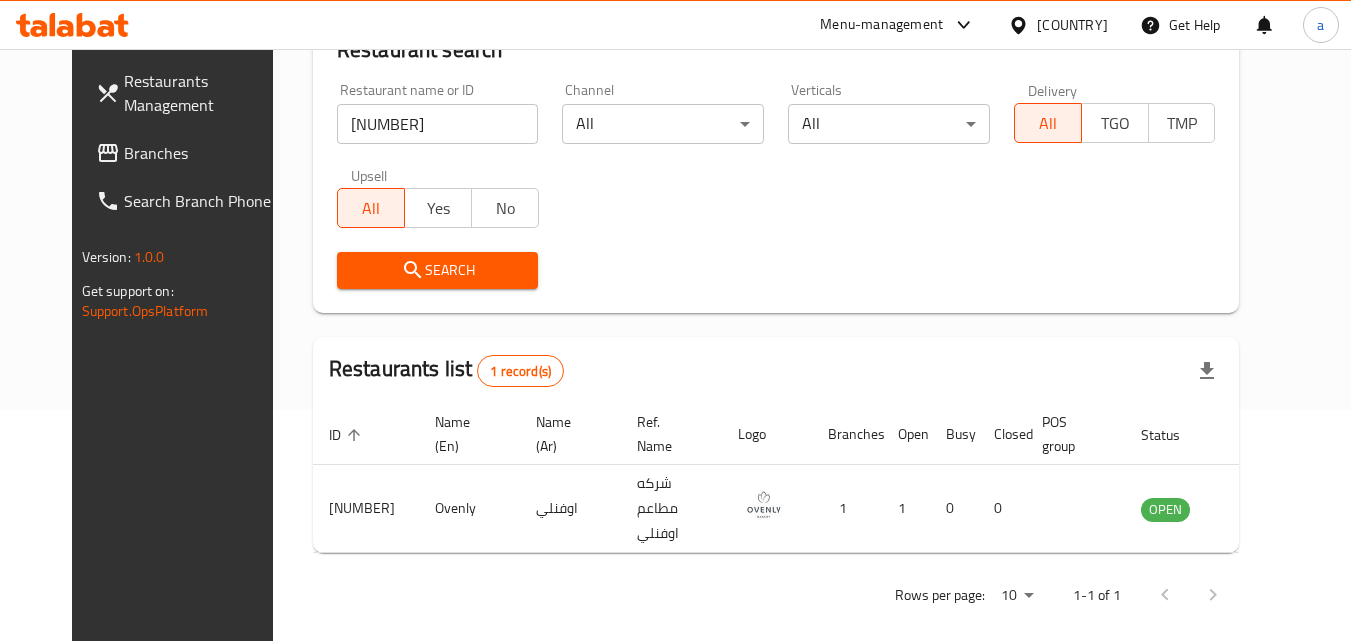 scroll, scrollTop: 234, scrollLeft: 0, axis: vertical 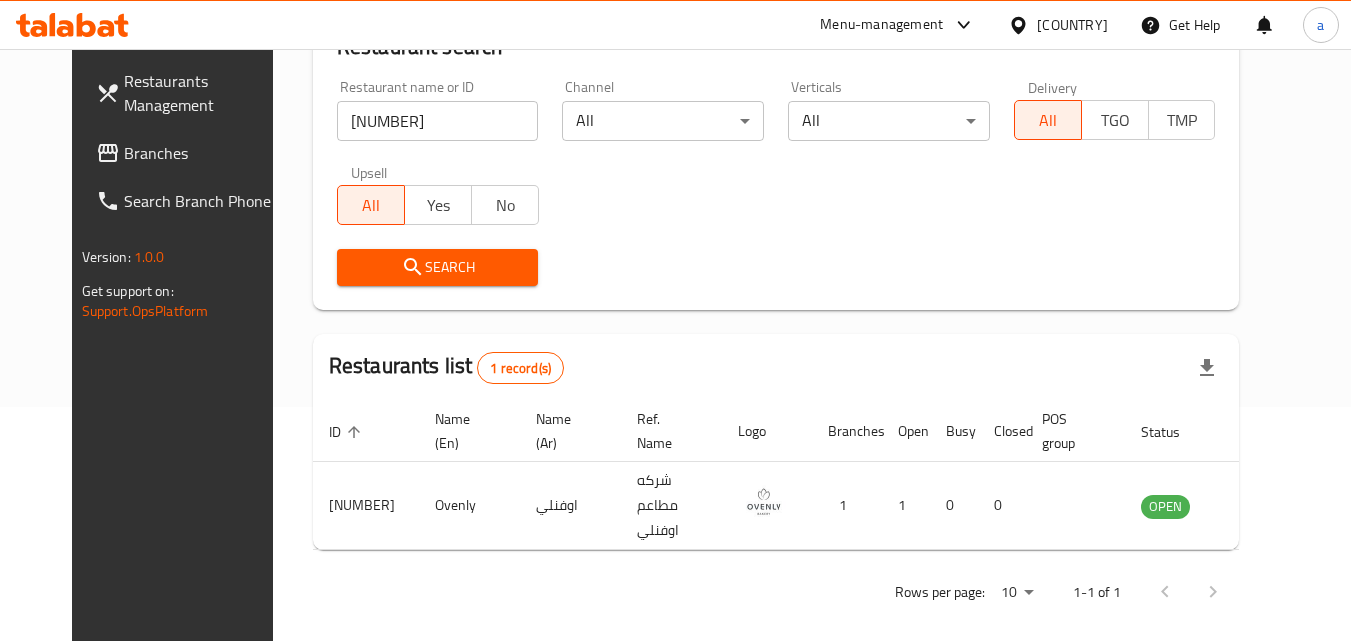 drag, startPoint x: 1060, startPoint y: 16, endPoint x: 1059, endPoint y: 37, distance: 21.023796 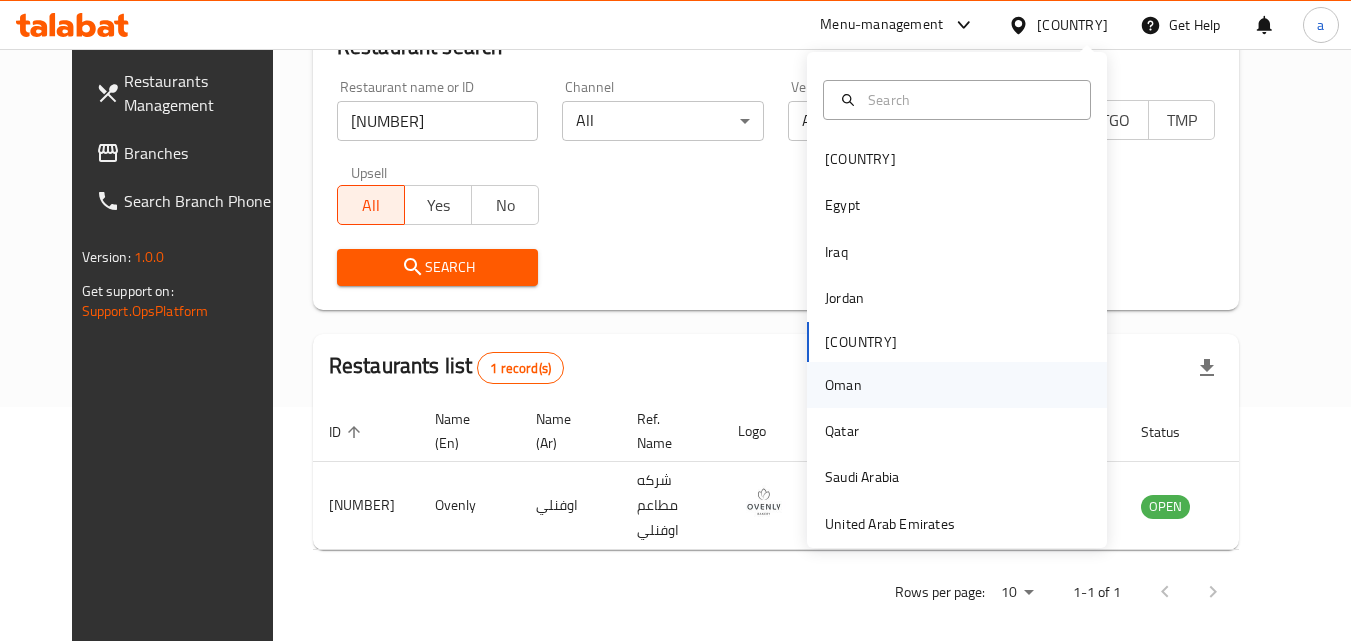 click on "Oman" at bounding box center (843, 385) 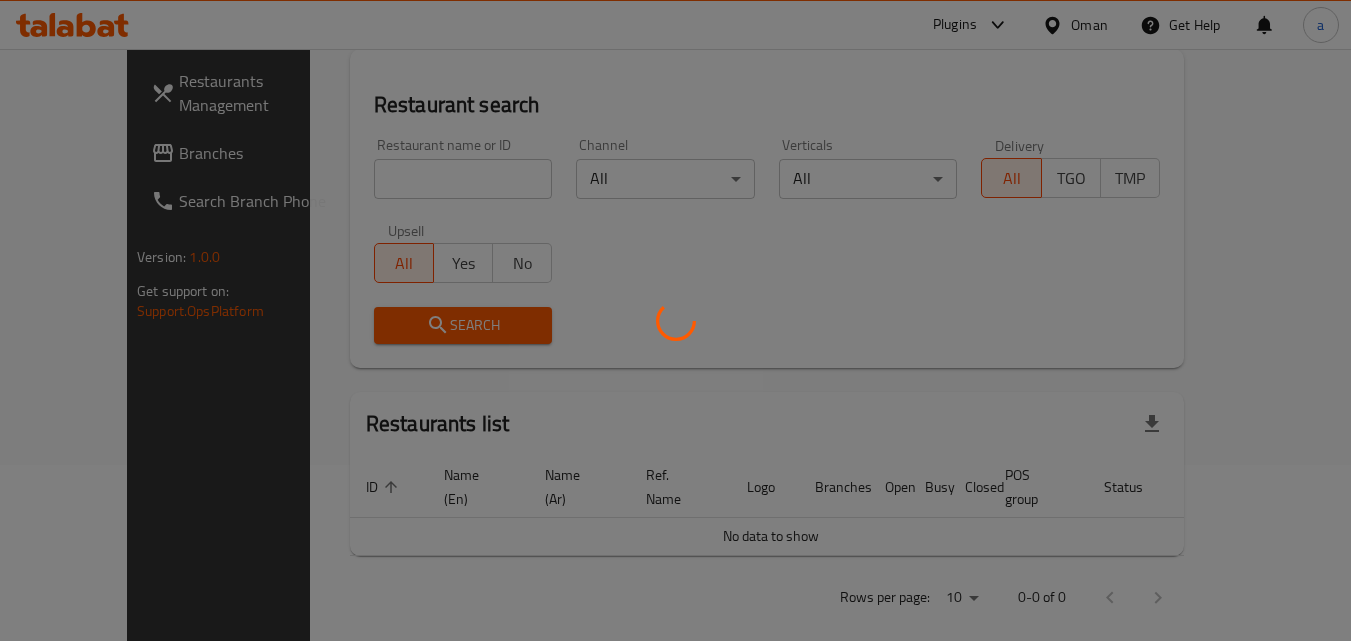 scroll, scrollTop: 234, scrollLeft: 0, axis: vertical 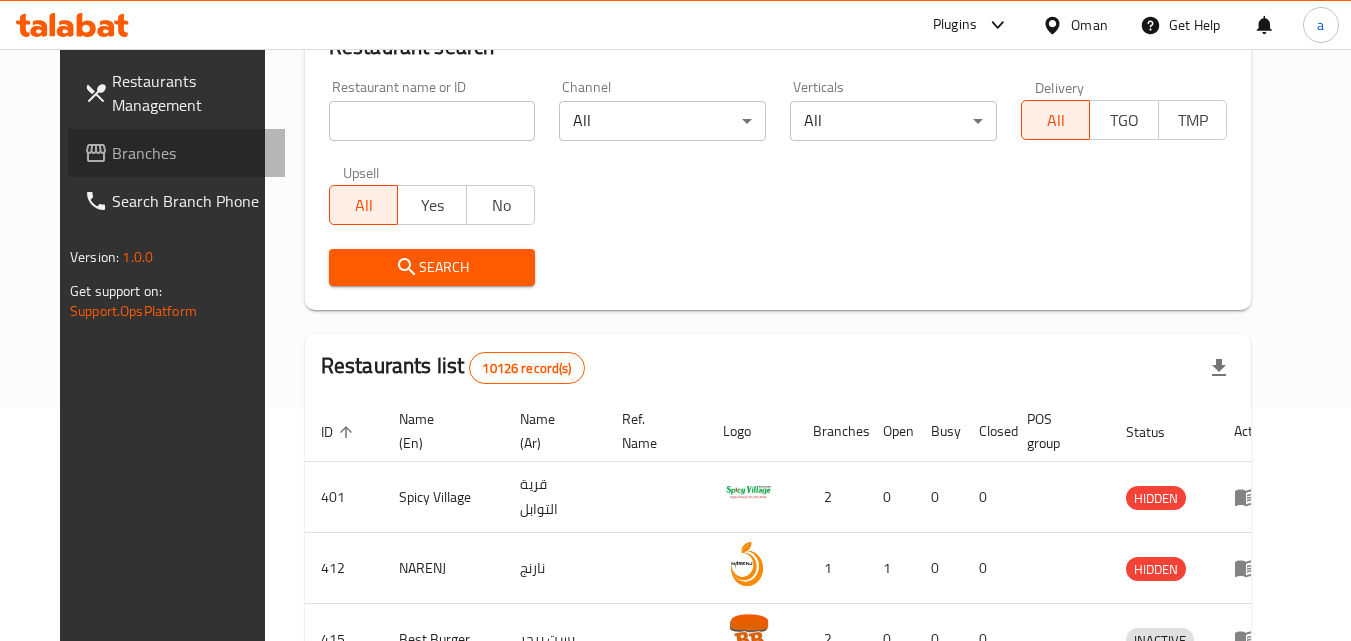 click on "Branches" at bounding box center (191, 153) 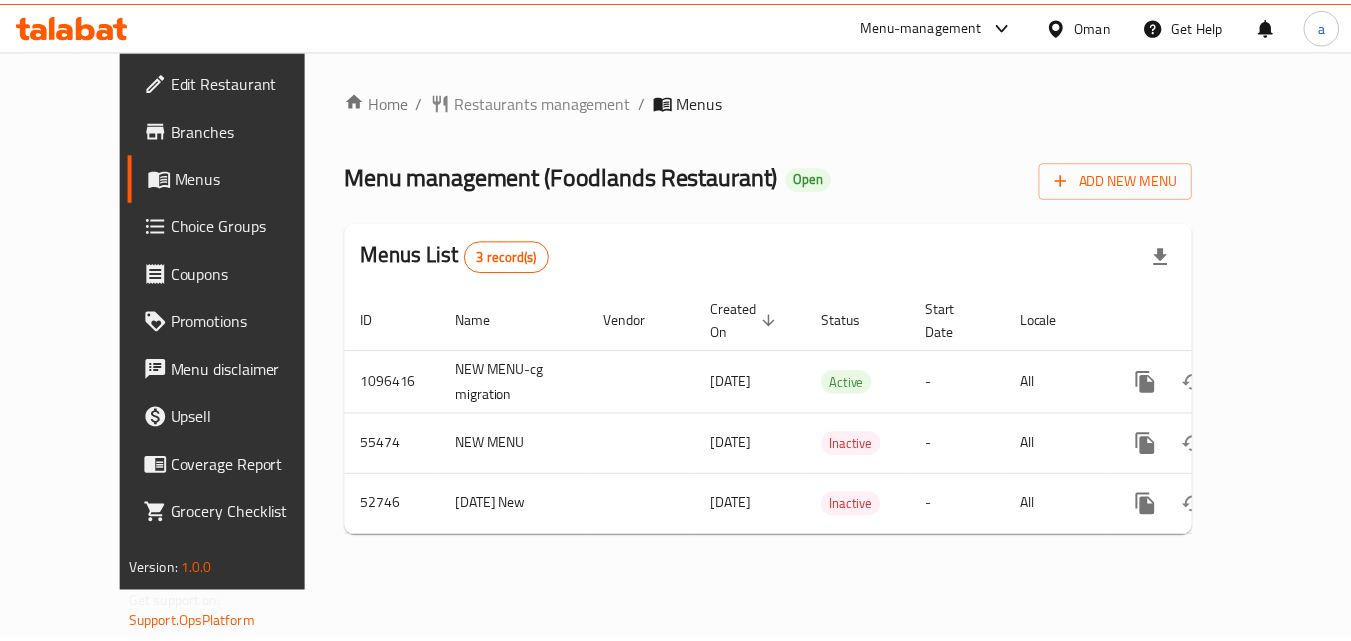 scroll, scrollTop: 0, scrollLeft: 0, axis: both 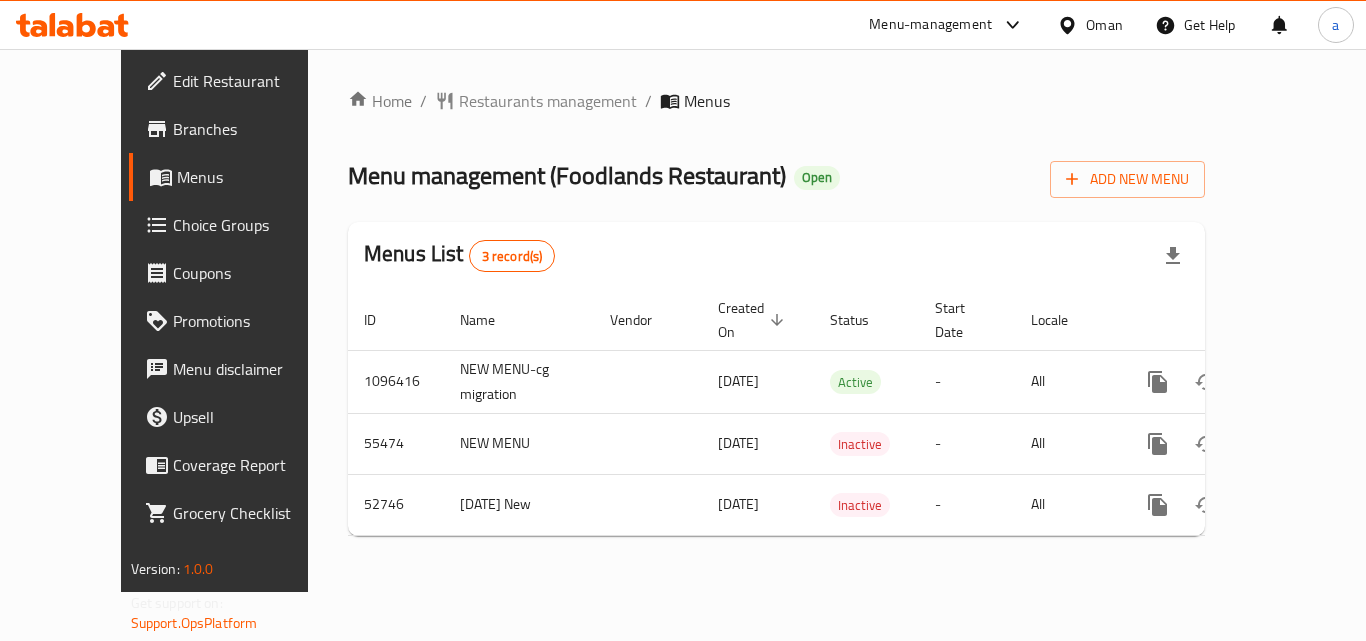 click on "Restaurants management" at bounding box center (548, 101) 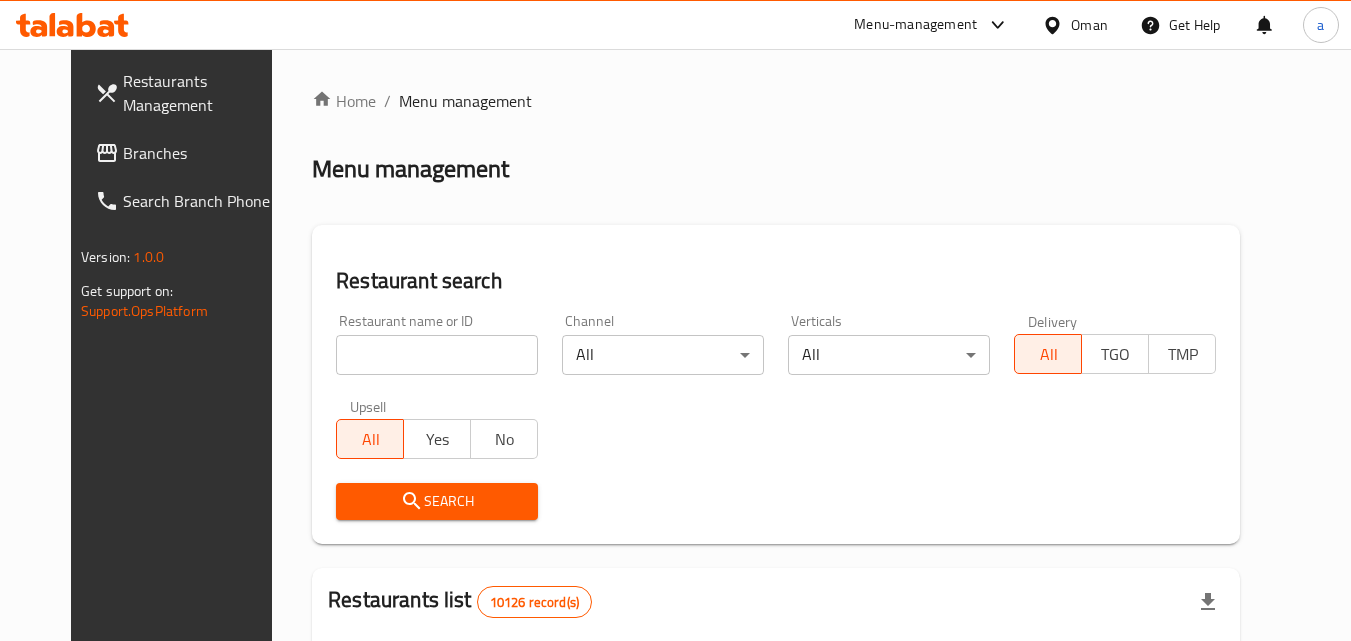 click at bounding box center (675, 320) 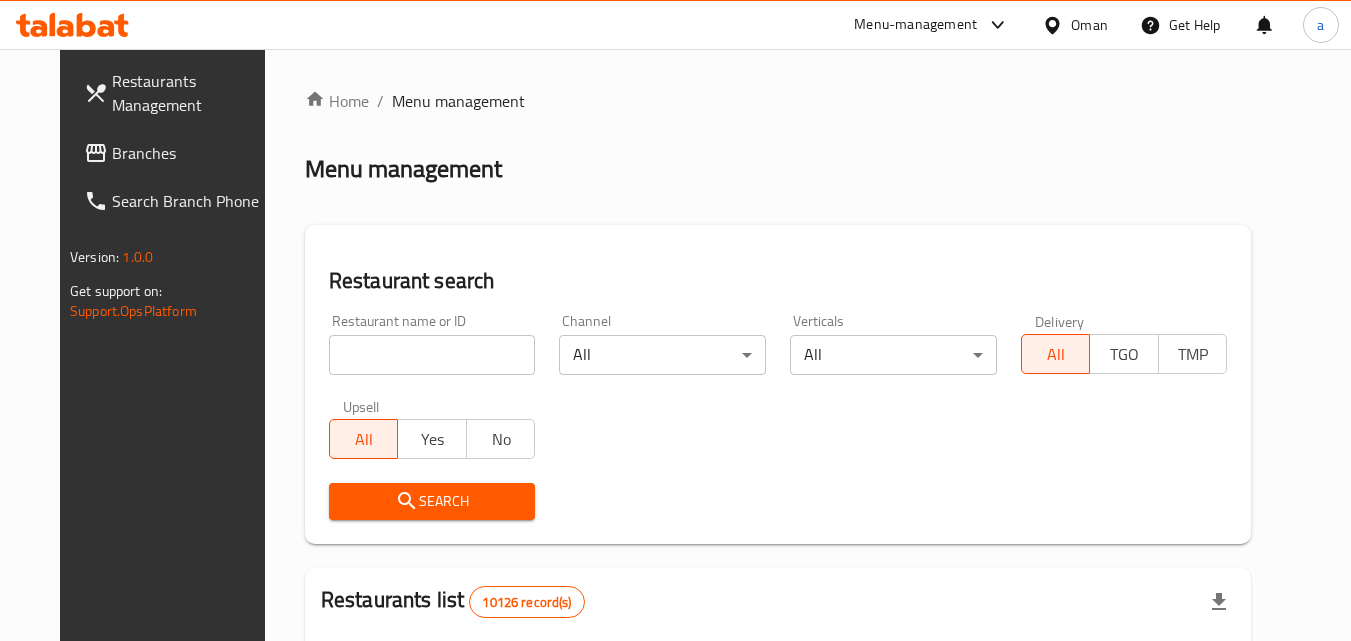 click at bounding box center [432, 355] 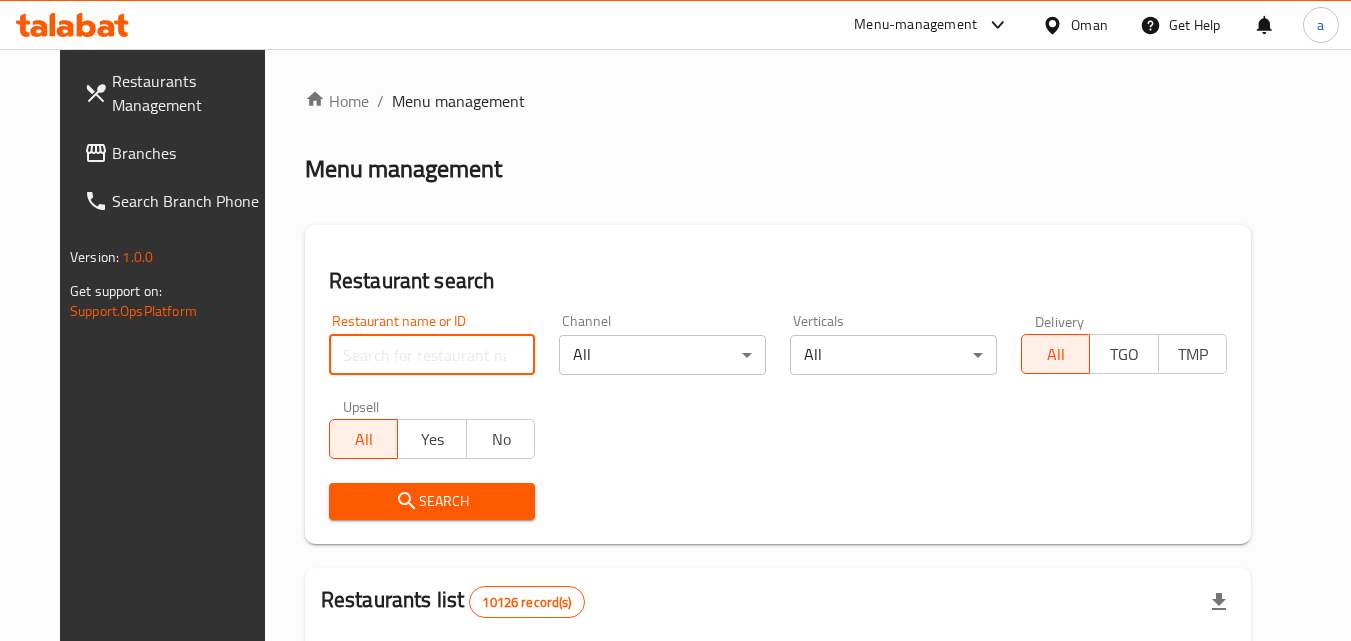 paste on "841" 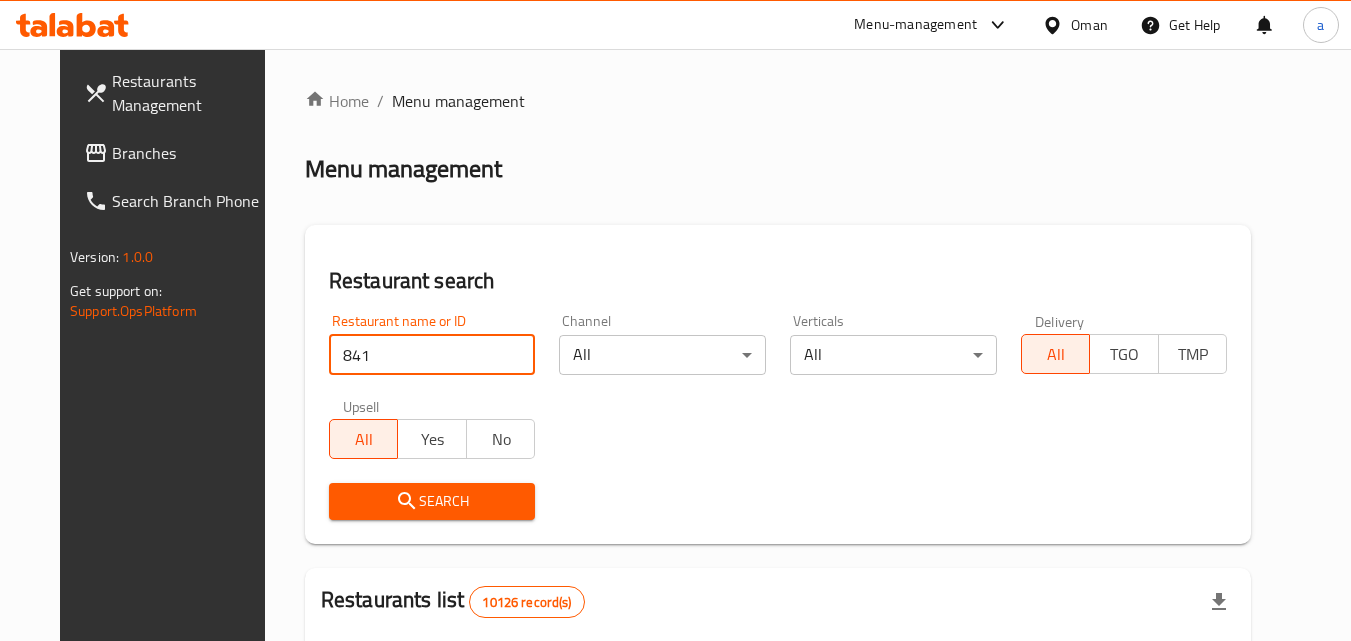 type on "841" 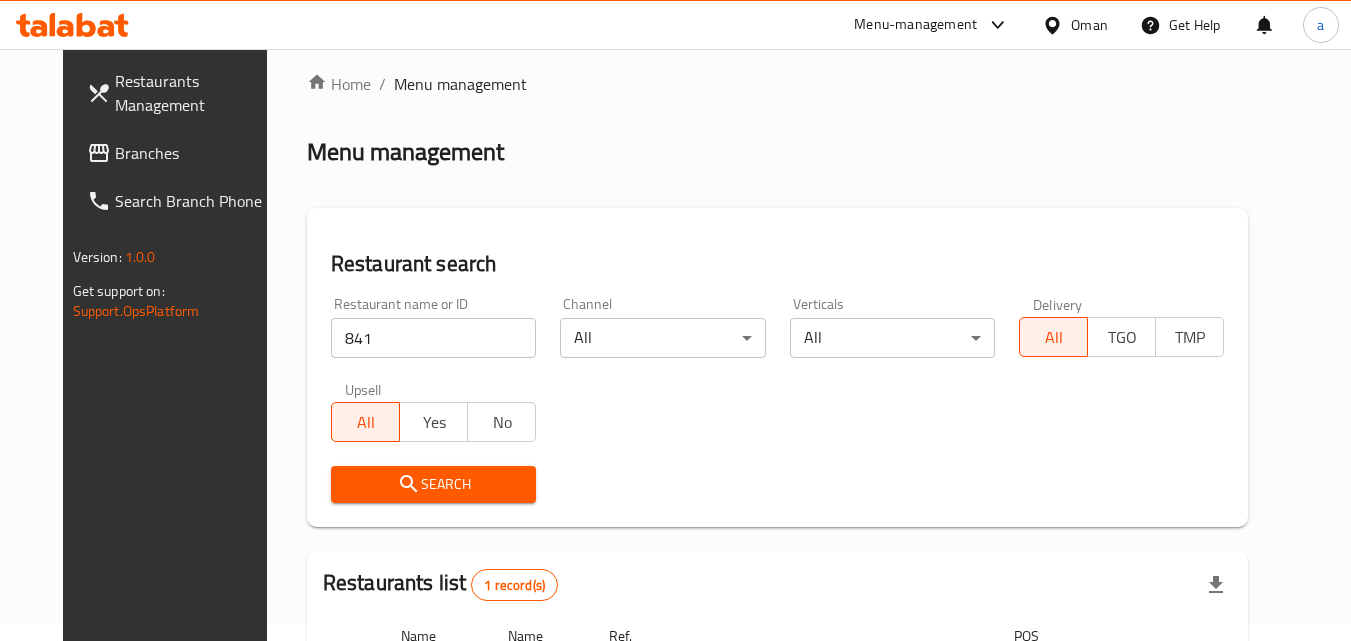 scroll, scrollTop: 234, scrollLeft: 0, axis: vertical 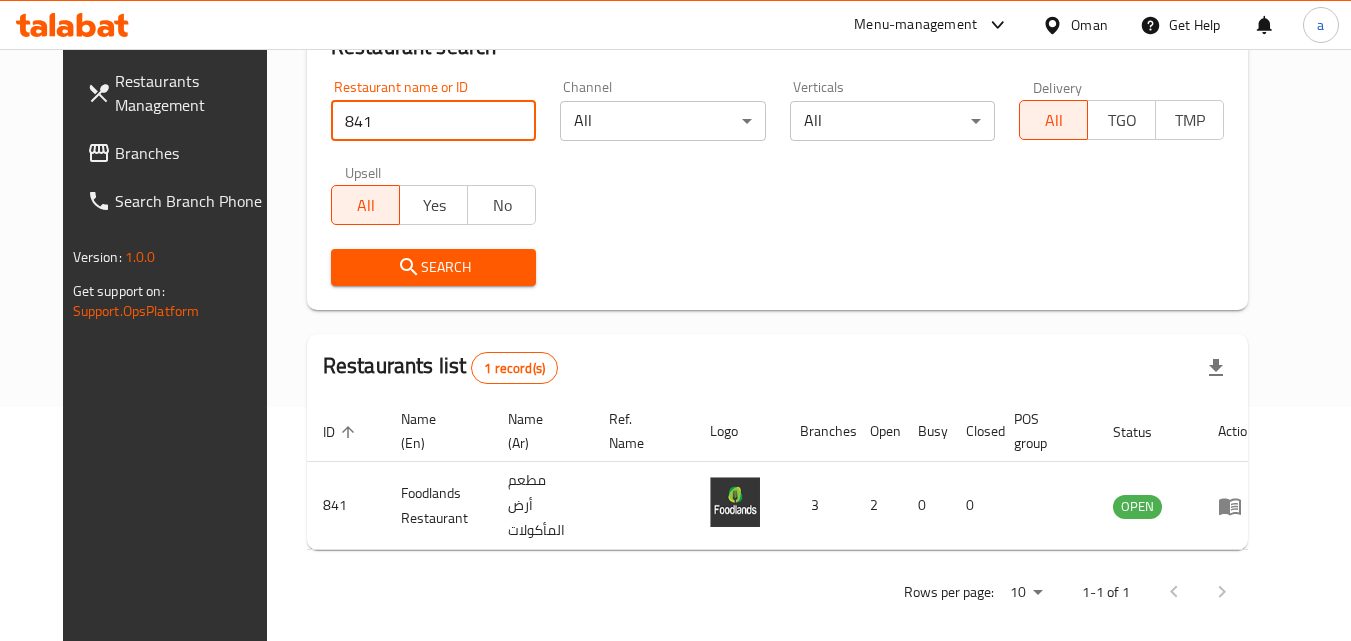 click on "Oman" at bounding box center [1089, 25] 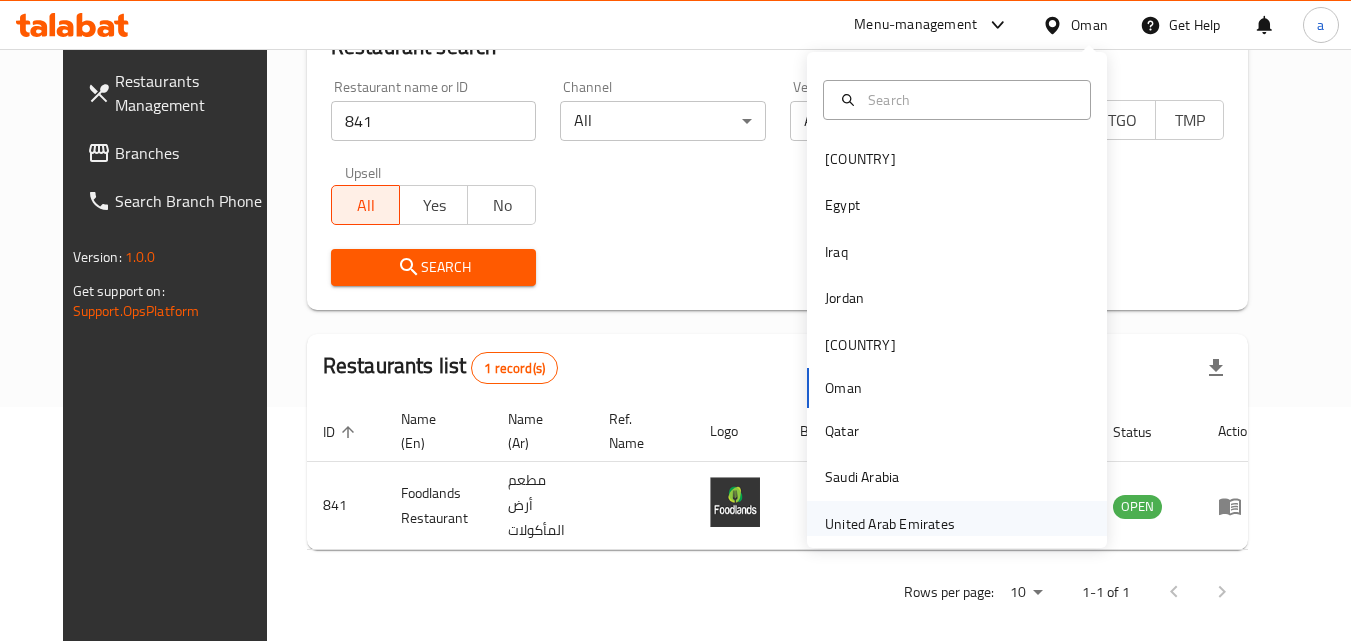 click on "United Arab Emirates" at bounding box center [890, 524] 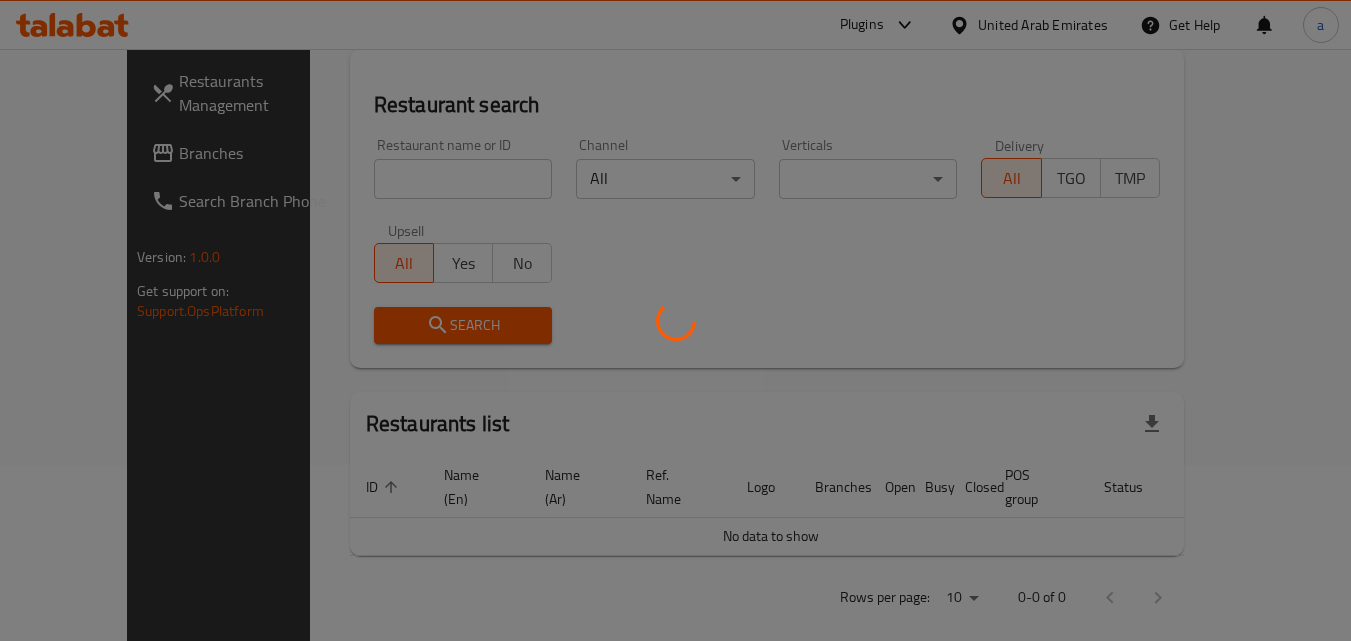 scroll, scrollTop: 234, scrollLeft: 0, axis: vertical 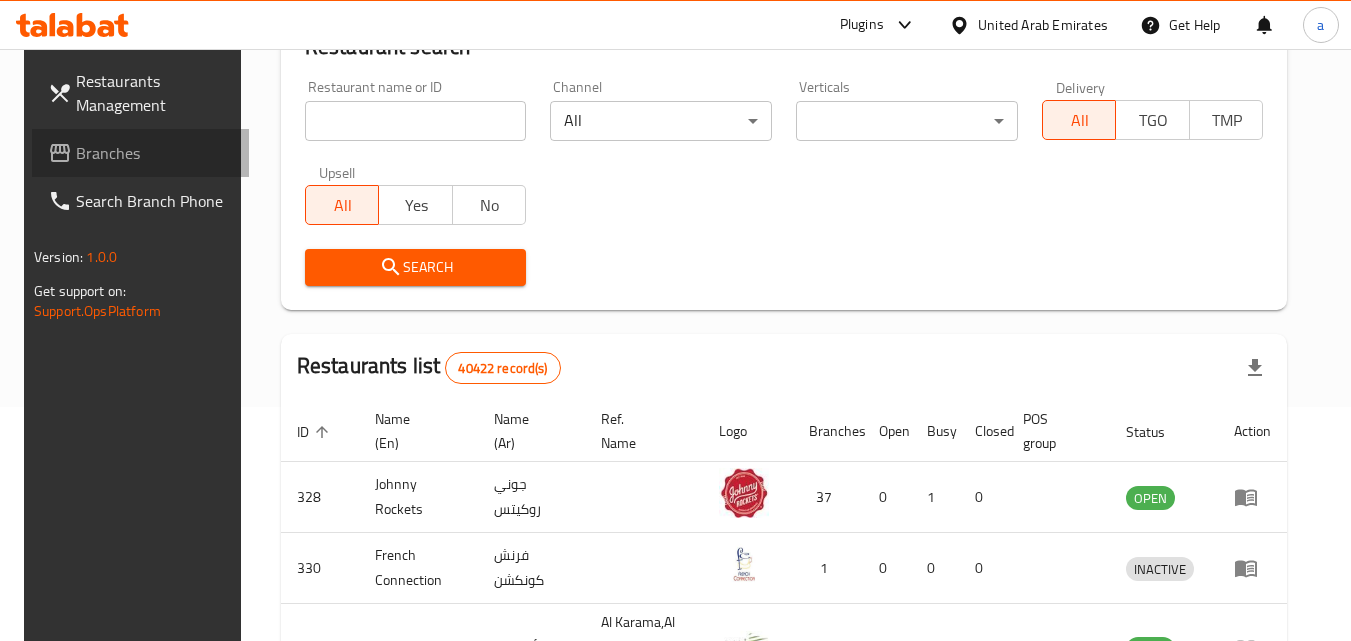 click on "Branches" at bounding box center (141, 153) 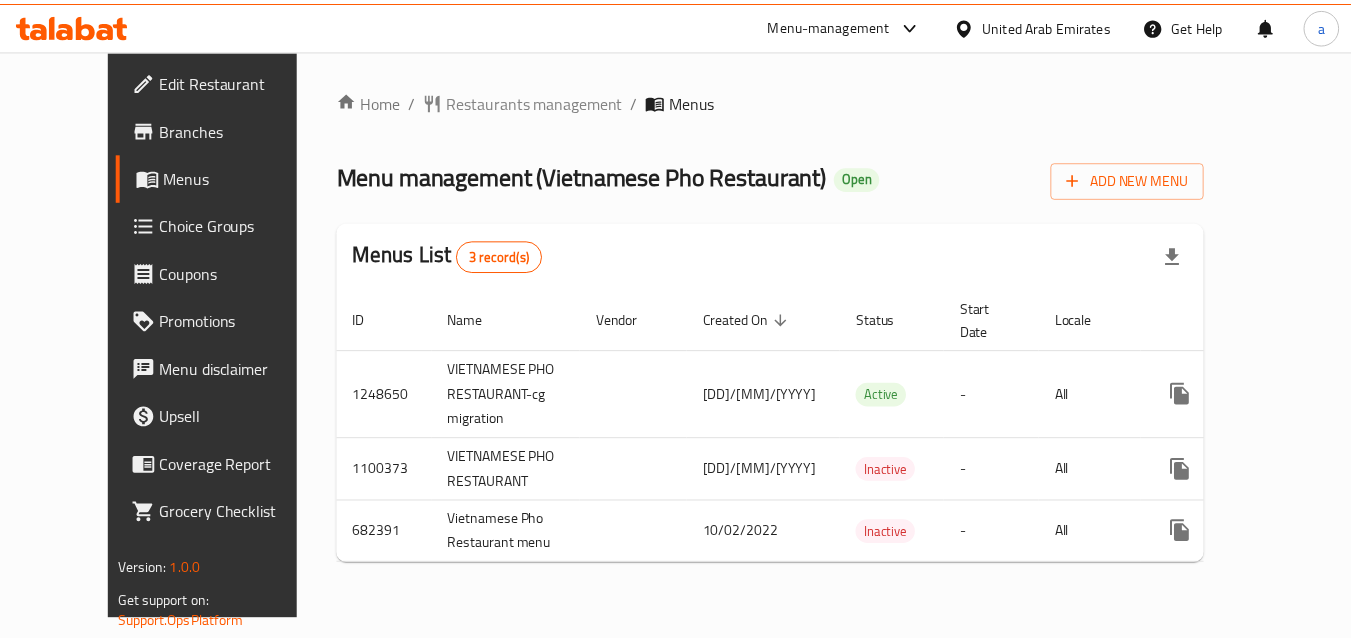 scroll, scrollTop: 0, scrollLeft: 0, axis: both 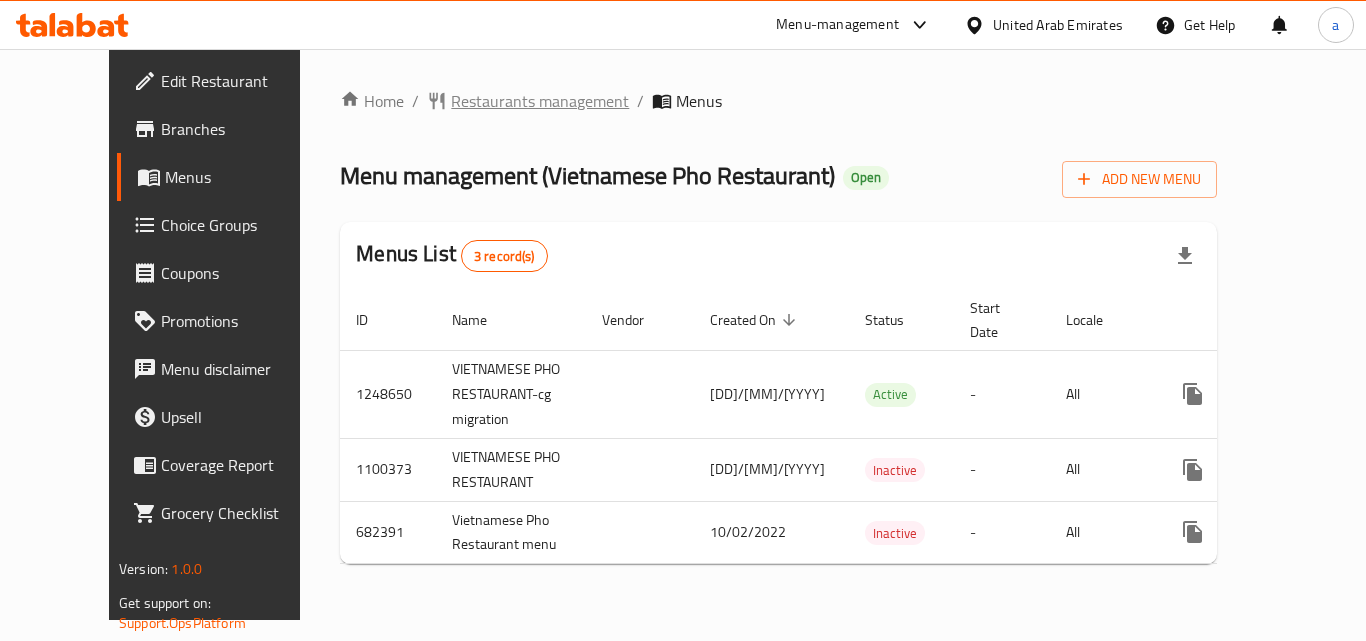 click on "Restaurants management" at bounding box center (540, 101) 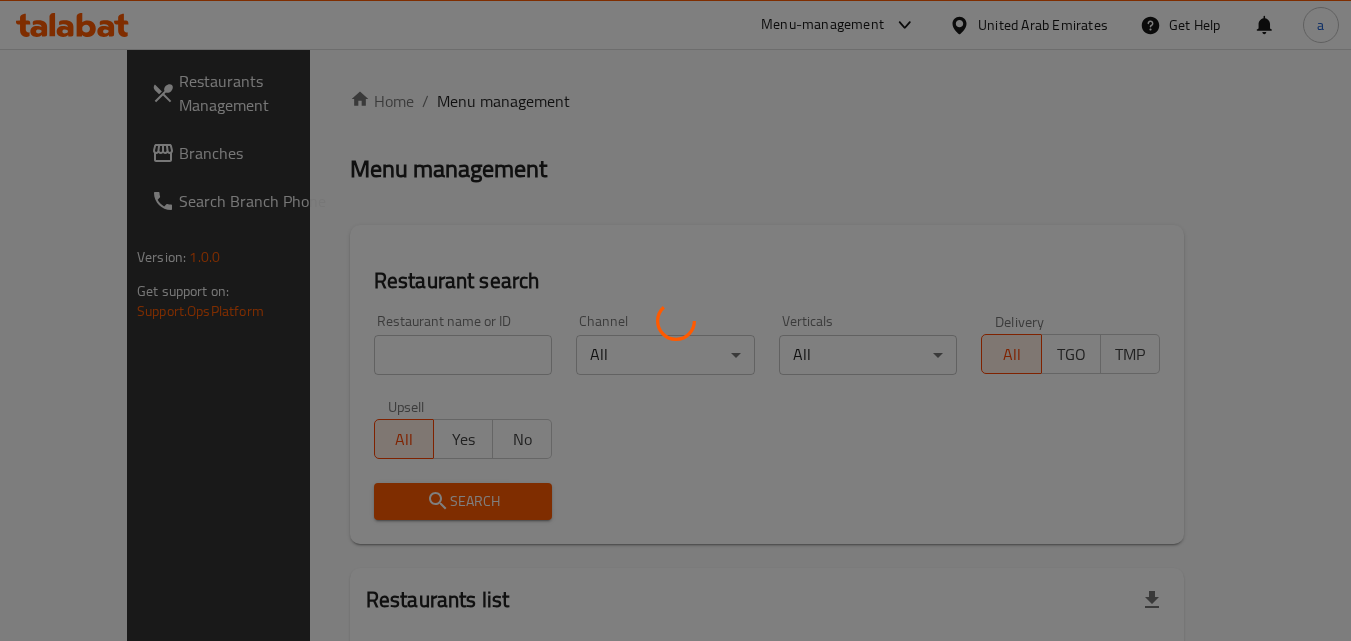 click at bounding box center [675, 320] 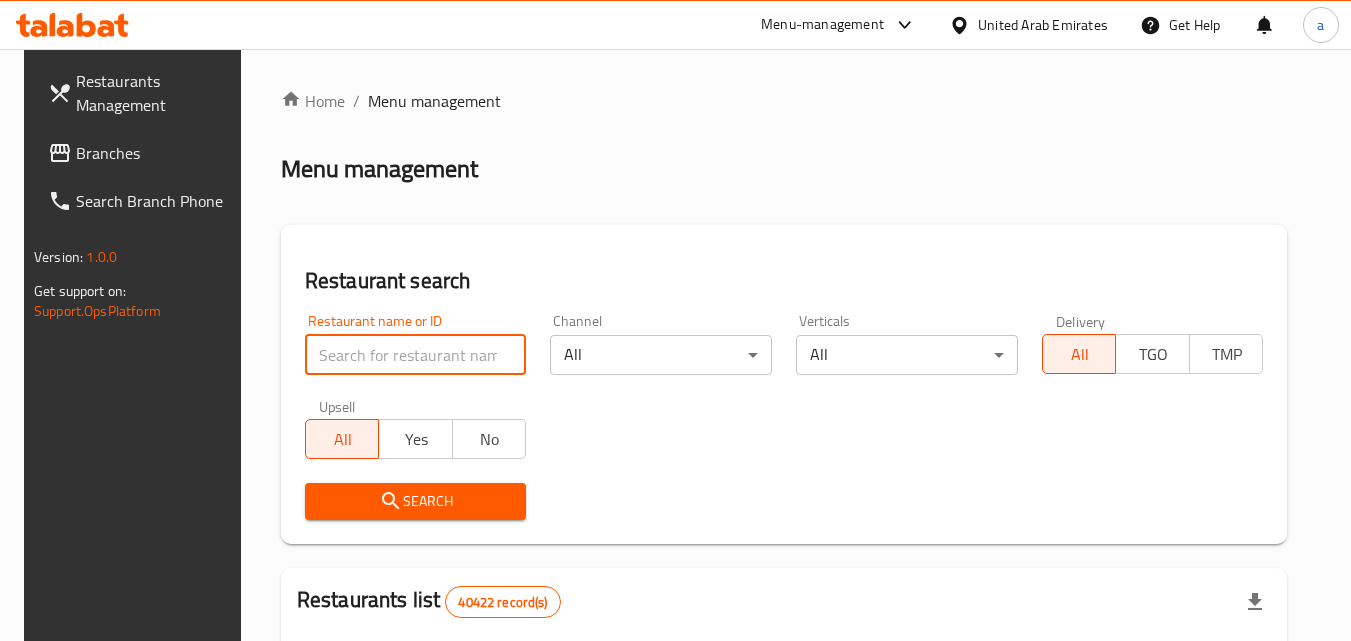 click at bounding box center [416, 355] 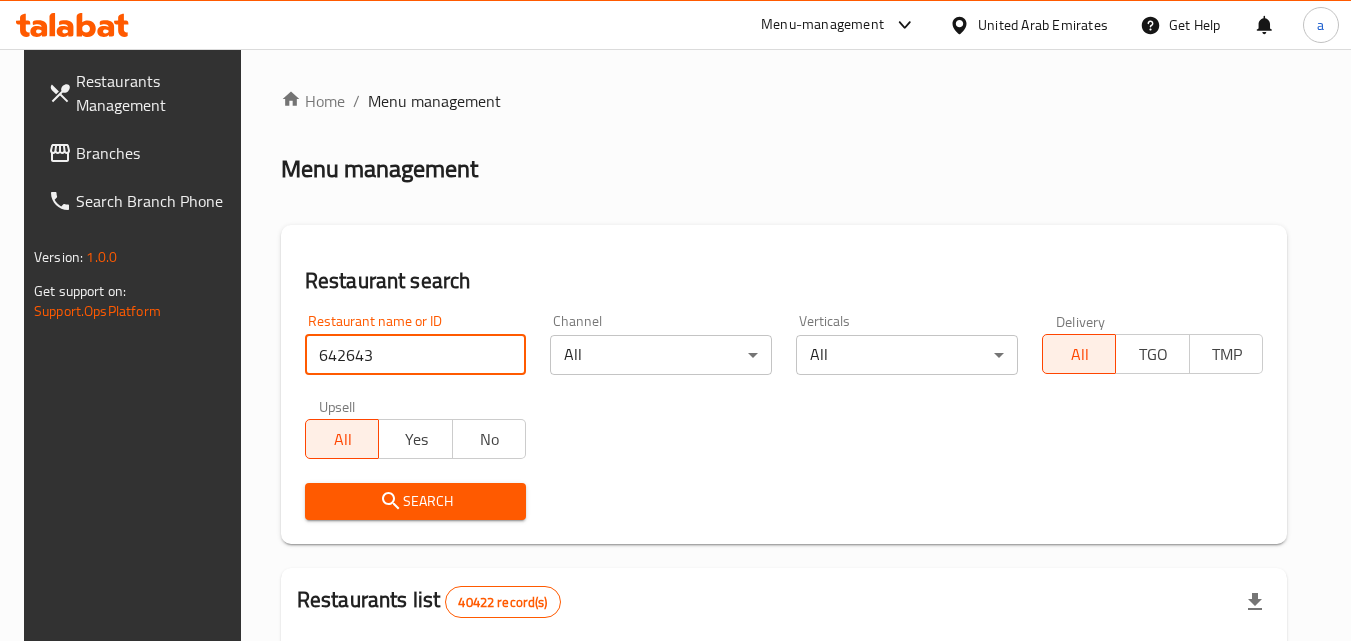 type on "642643" 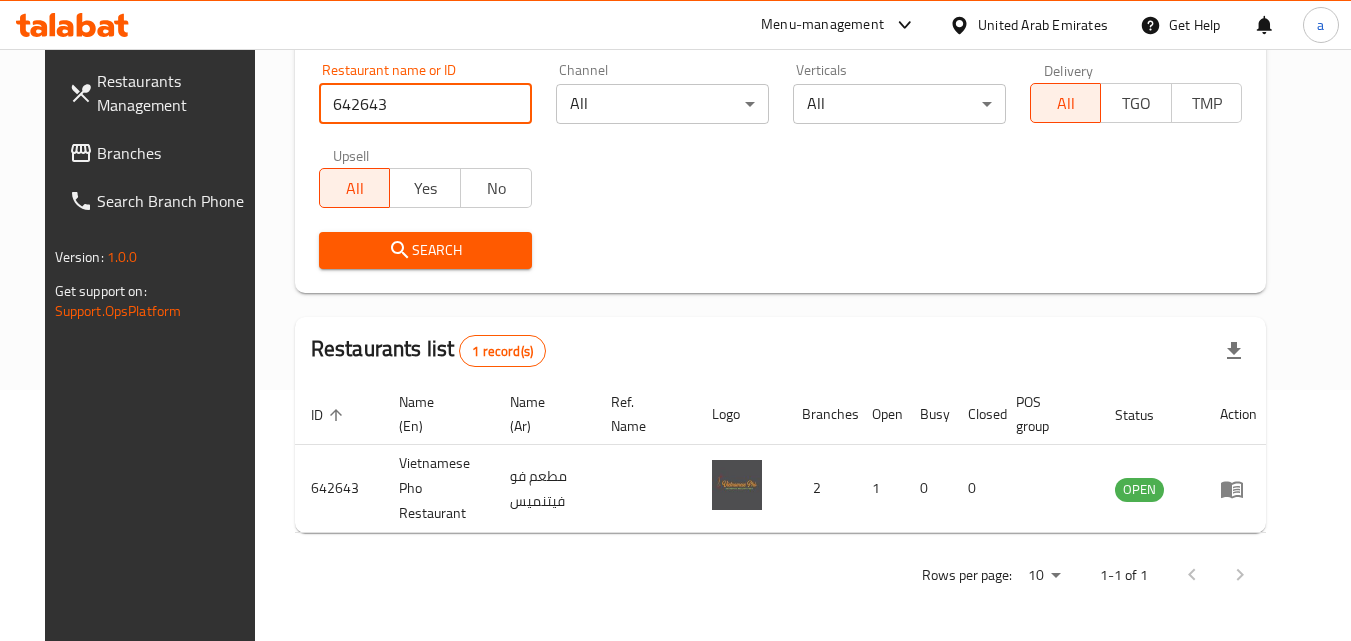 scroll, scrollTop: 234, scrollLeft: 0, axis: vertical 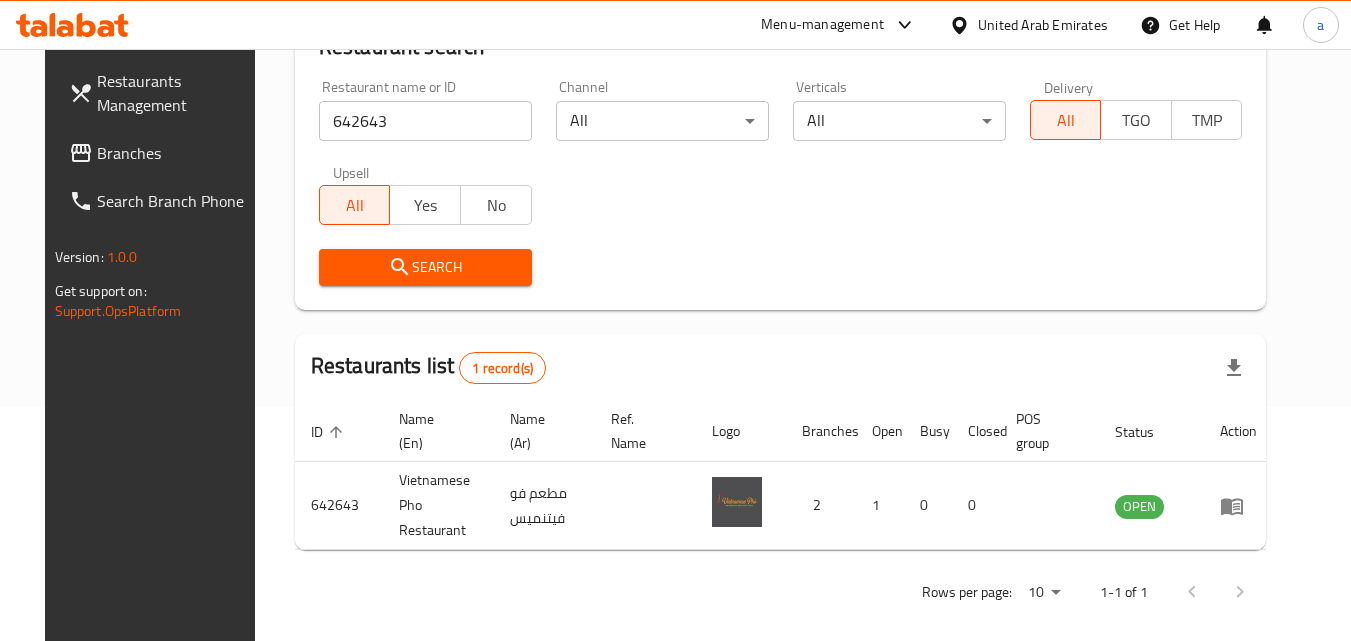 click on "United Arab Emirates" at bounding box center [1028, 25] 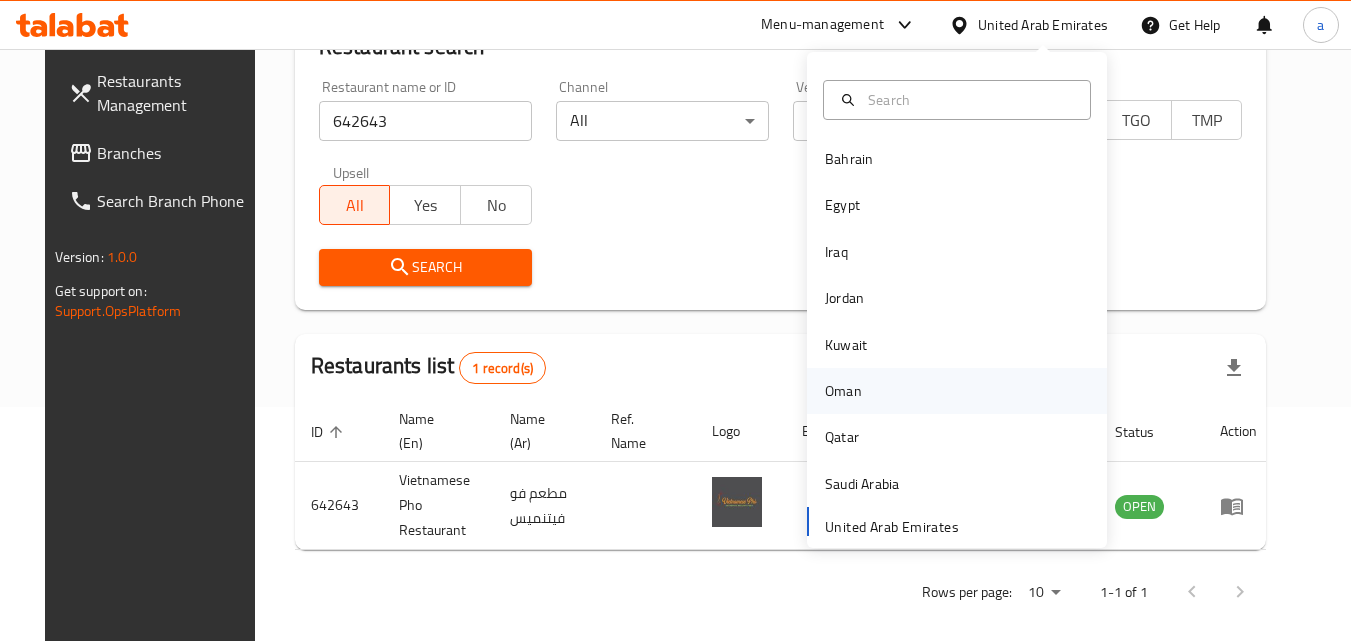 click on "Oman" at bounding box center [843, 391] 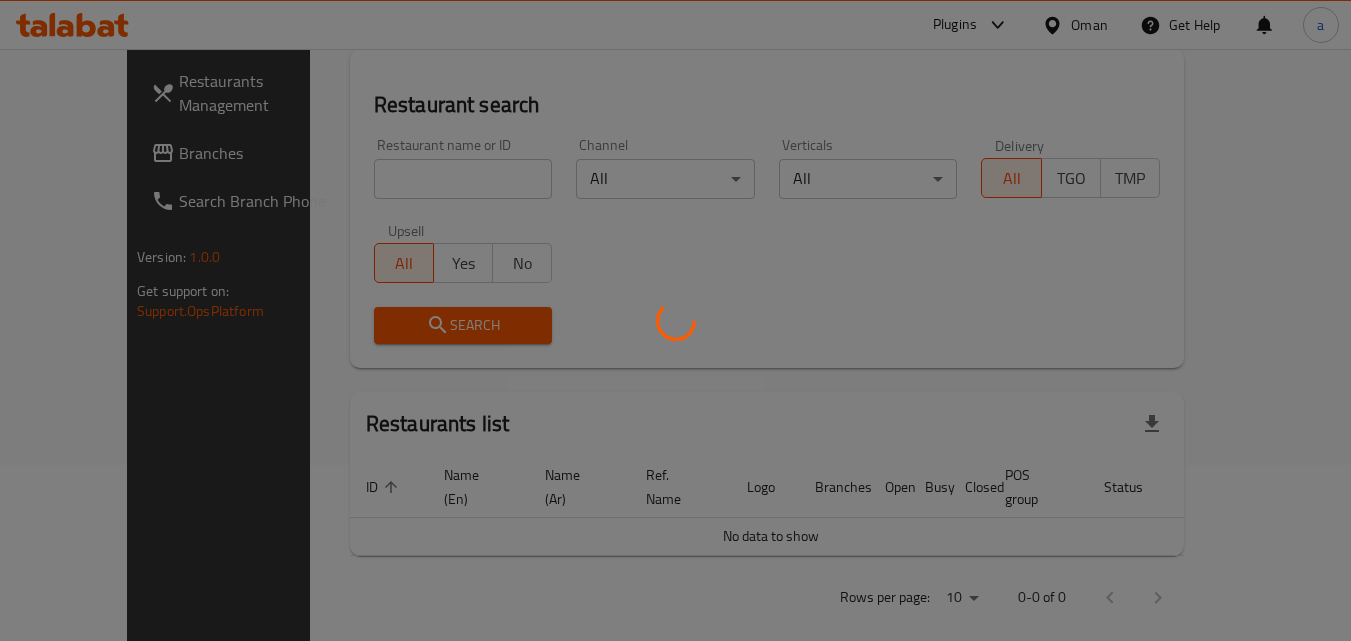 scroll, scrollTop: 234, scrollLeft: 0, axis: vertical 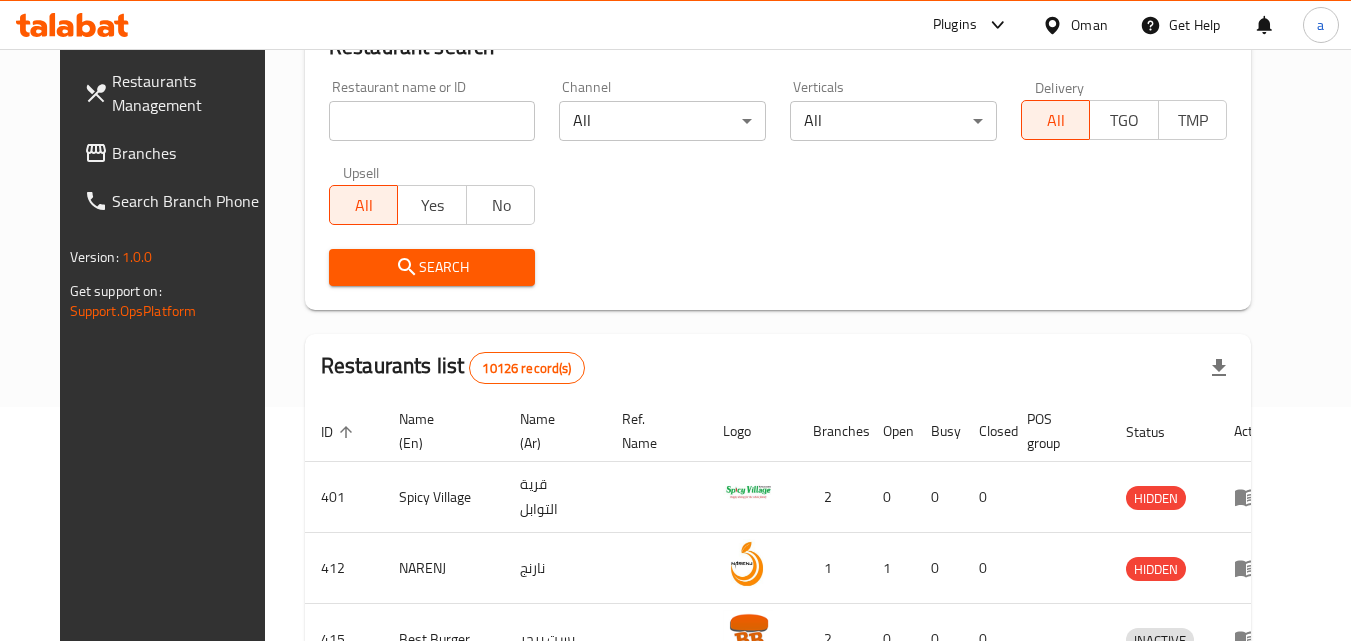 click on "Branches" at bounding box center [191, 153] 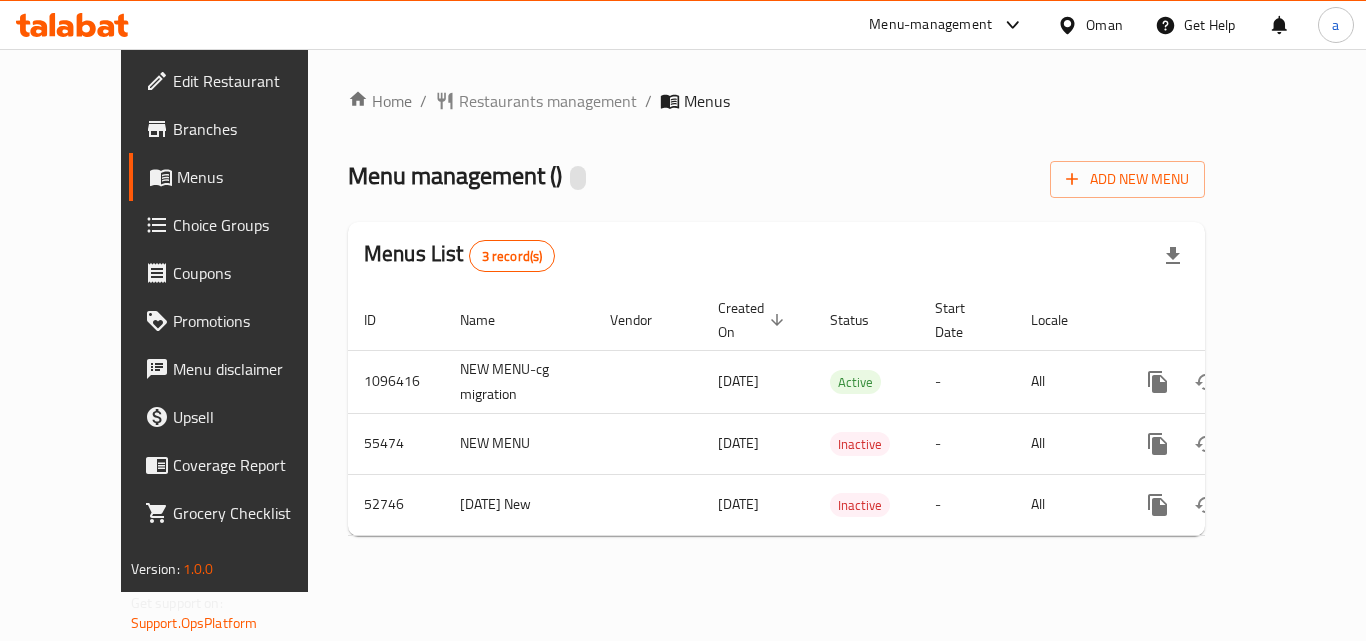 click at bounding box center (683, 320) 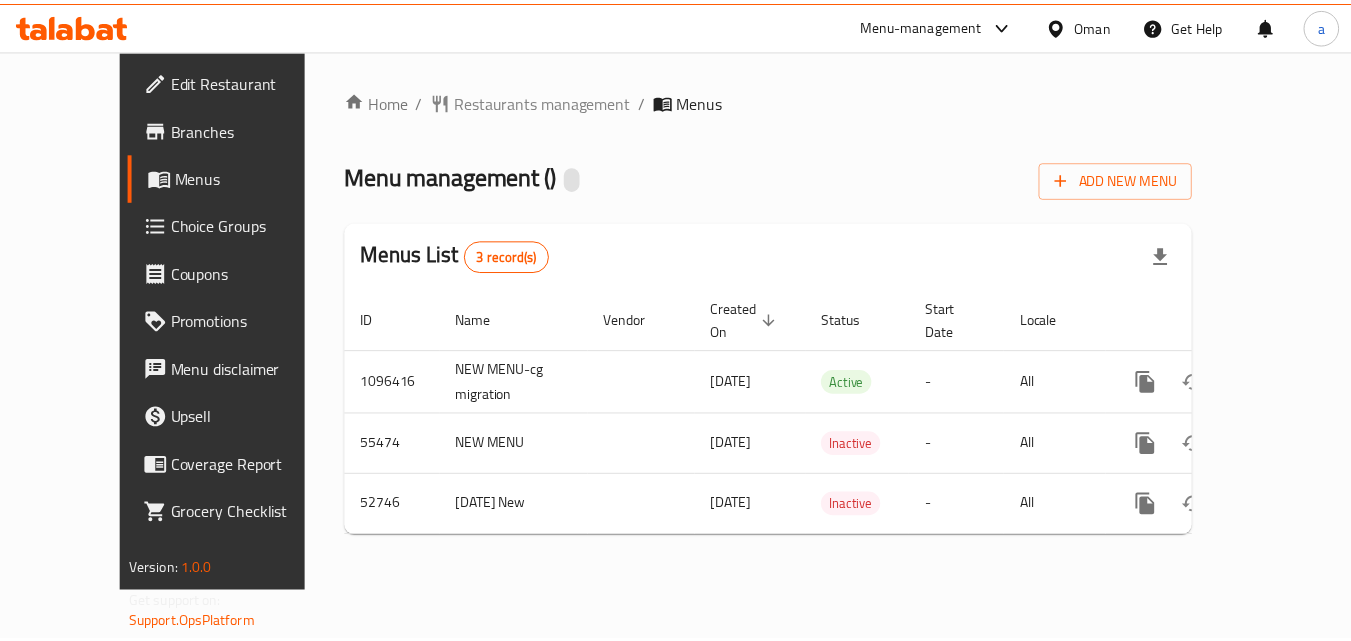 scroll, scrollTop: 0, scrollLeft: 0, axis: both 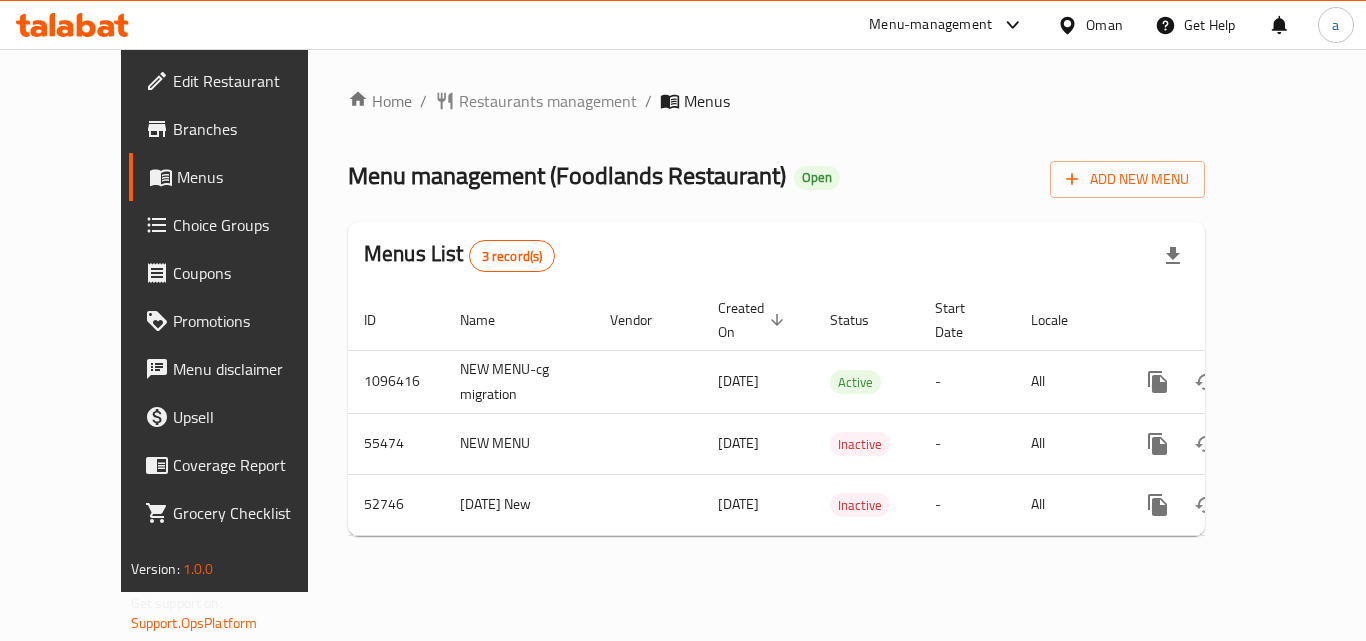 click on "Restaurants management" at bounding box center [548, 101] 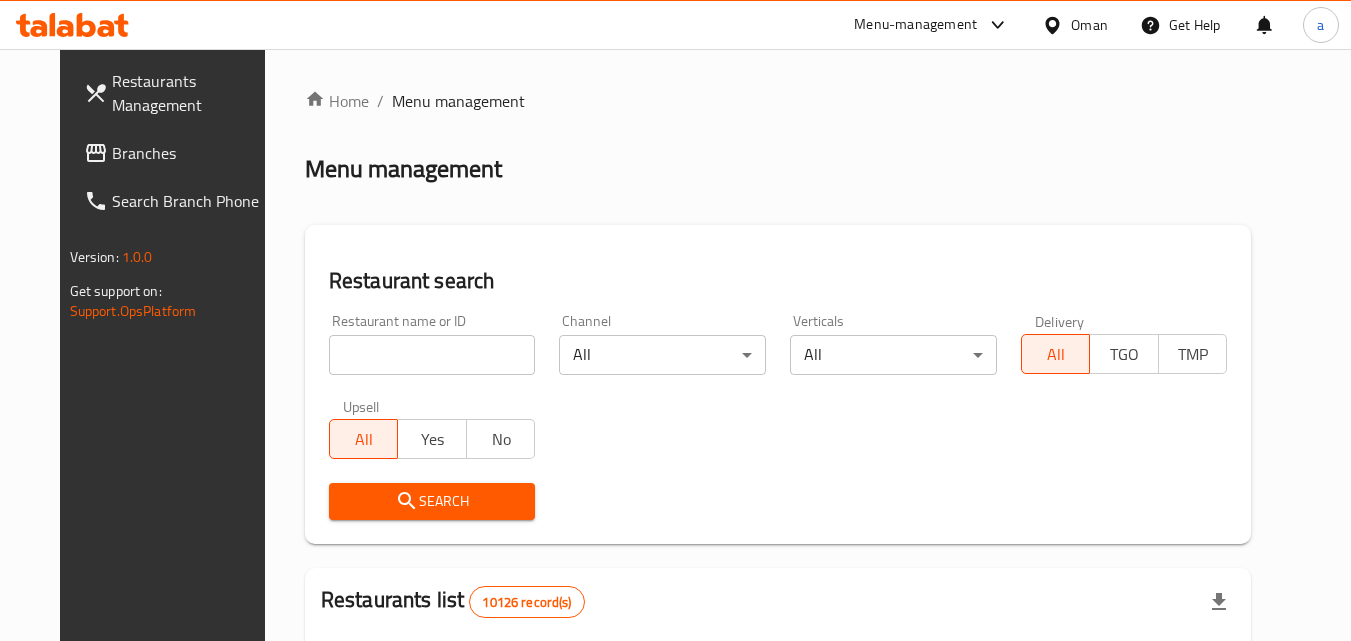 click at bounding box center (432, 355) 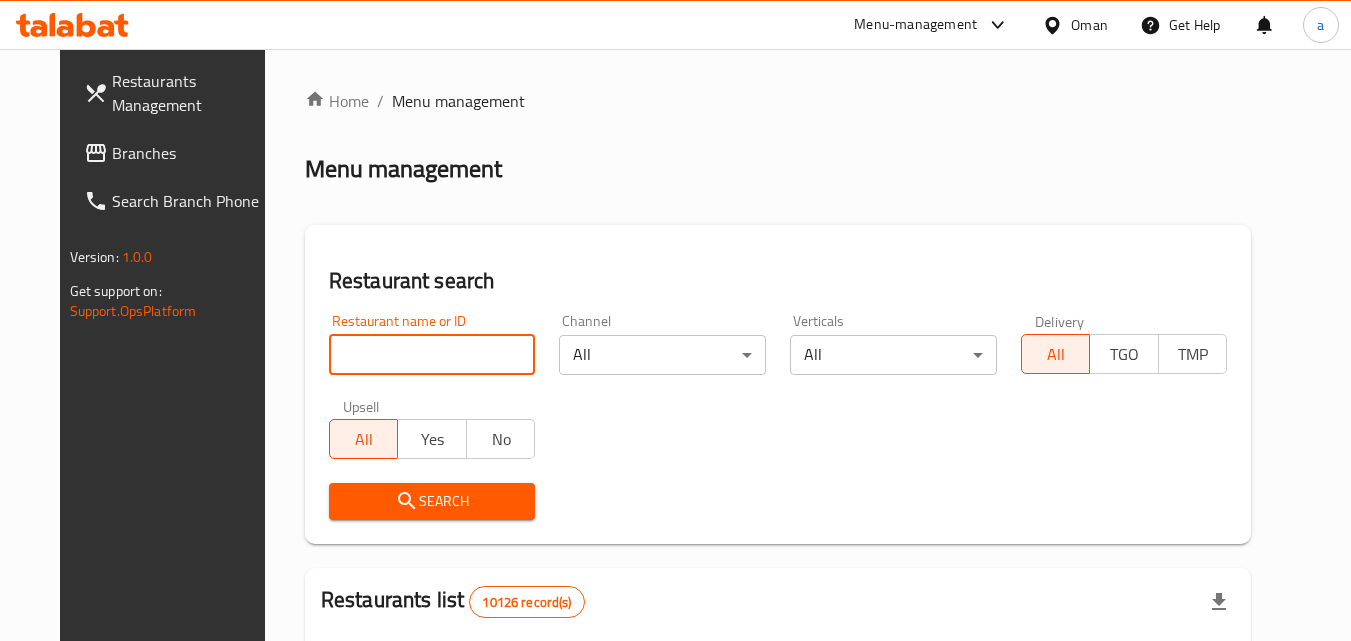 paste on "841" 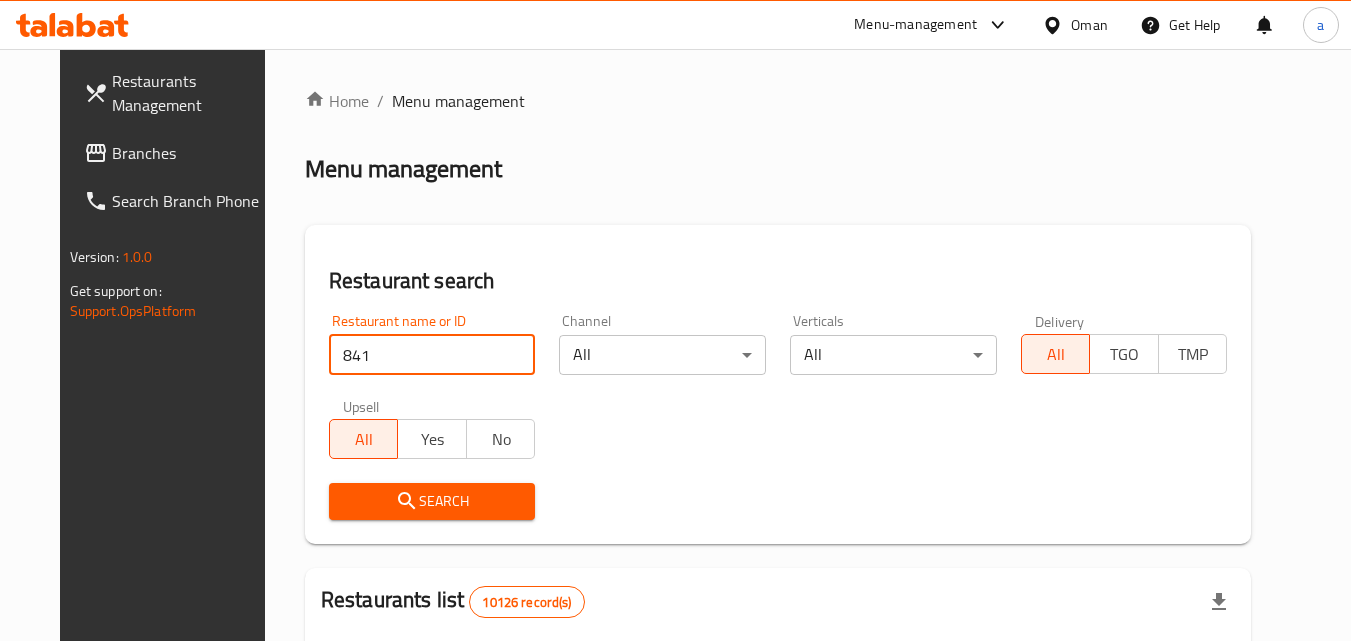 type on "841" 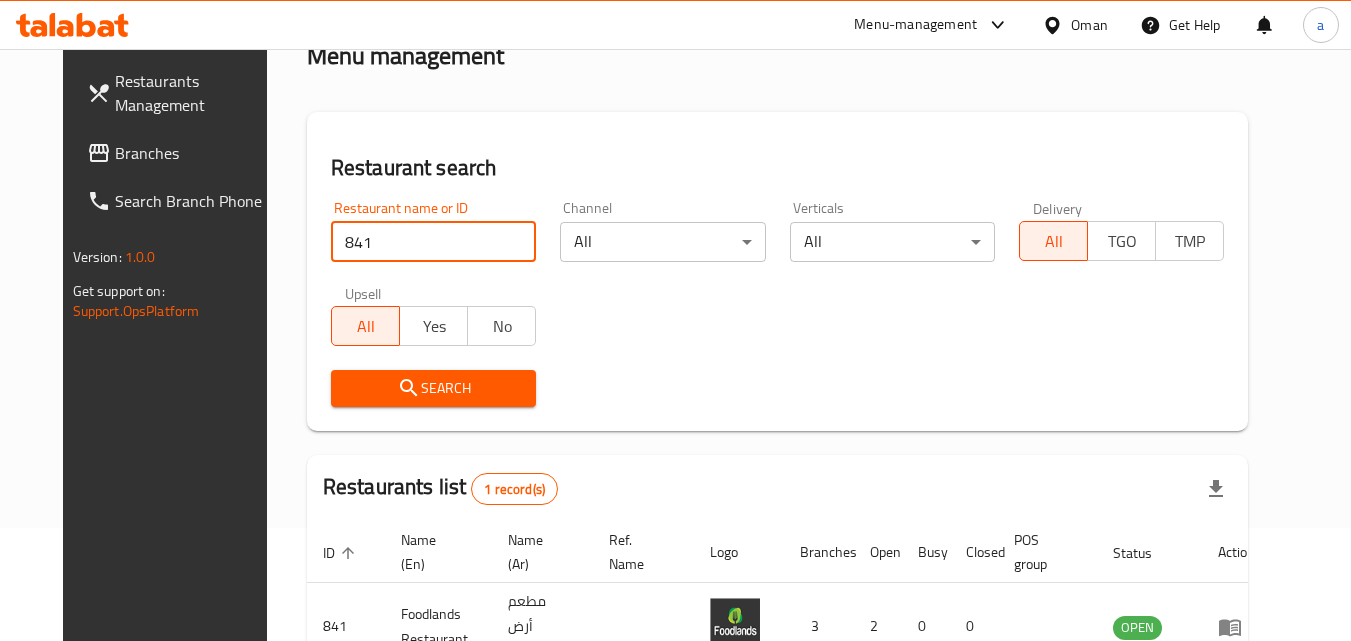 scroll, scrollTop: 234, scrollLeft: 0, axis: vertical 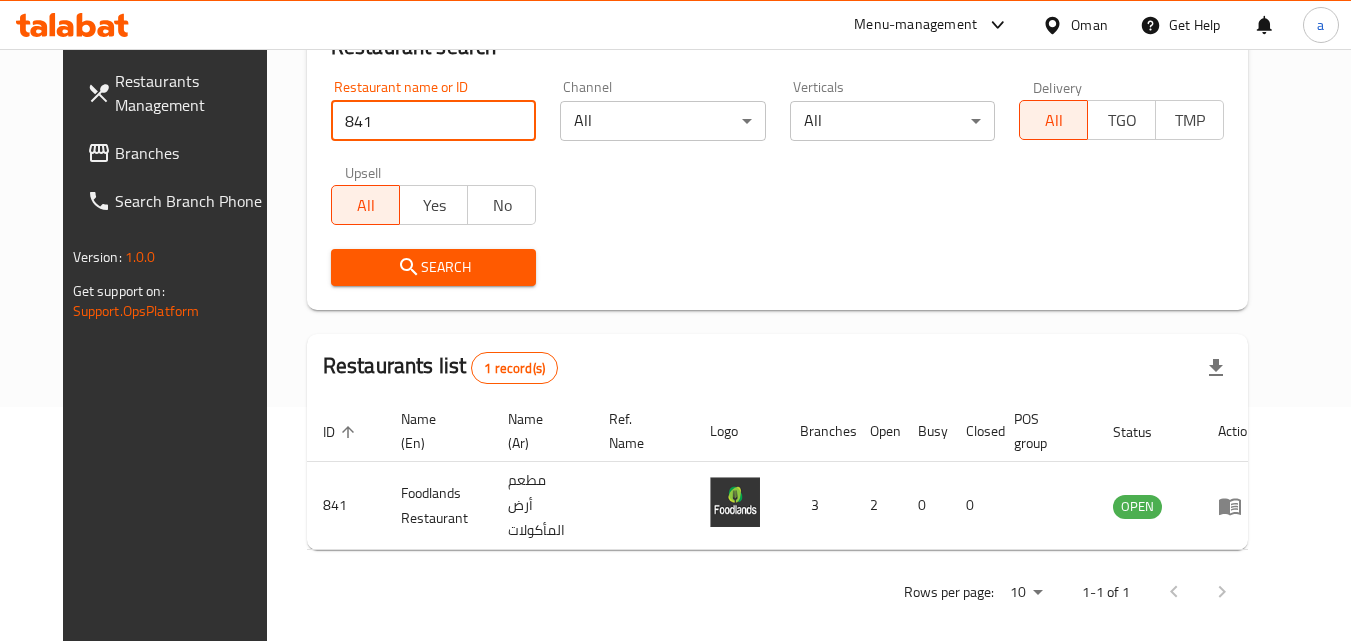 click on "Oman" at bounding box center (1089, 25) 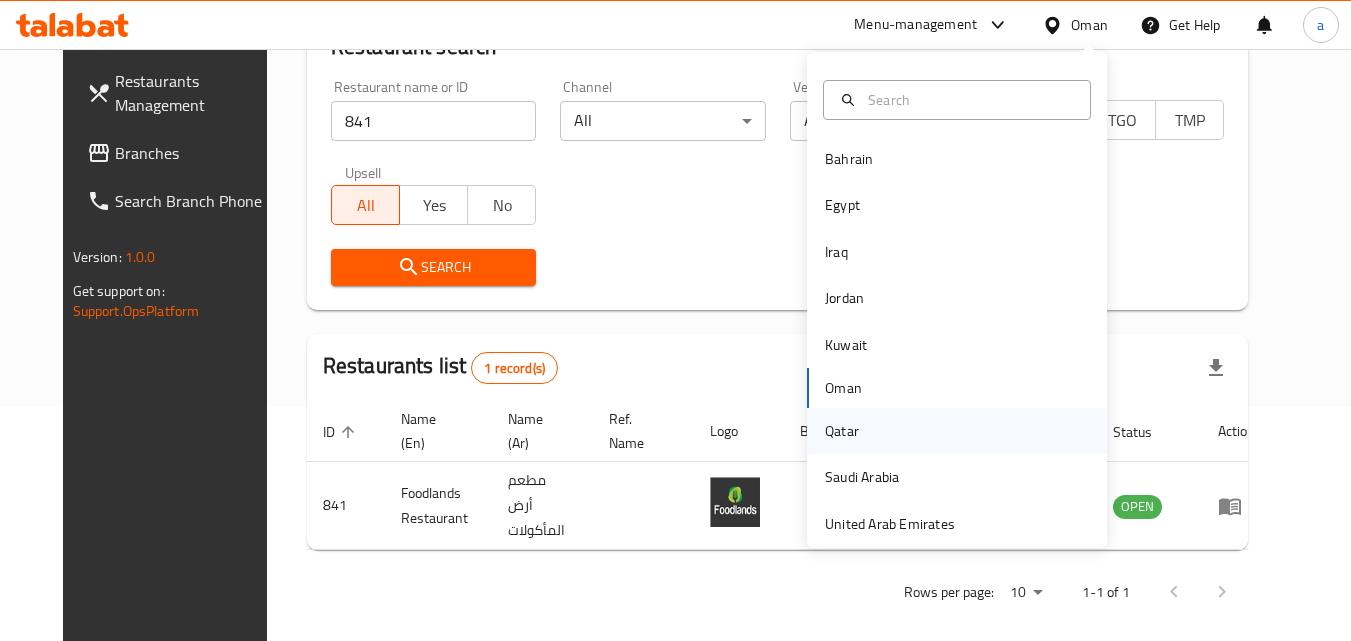 click on "Qatar" at bounding box center (842, 431) 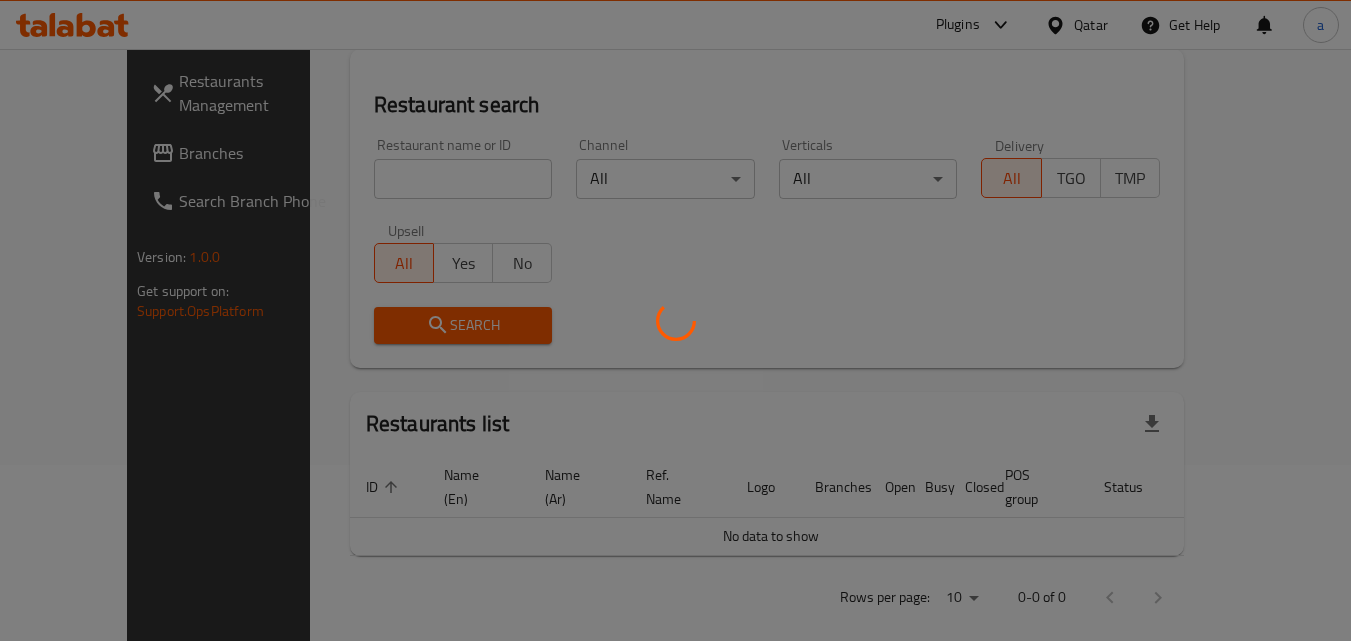 scroll, scrollTop: 234, scrollLeft: 0, axis: vertical 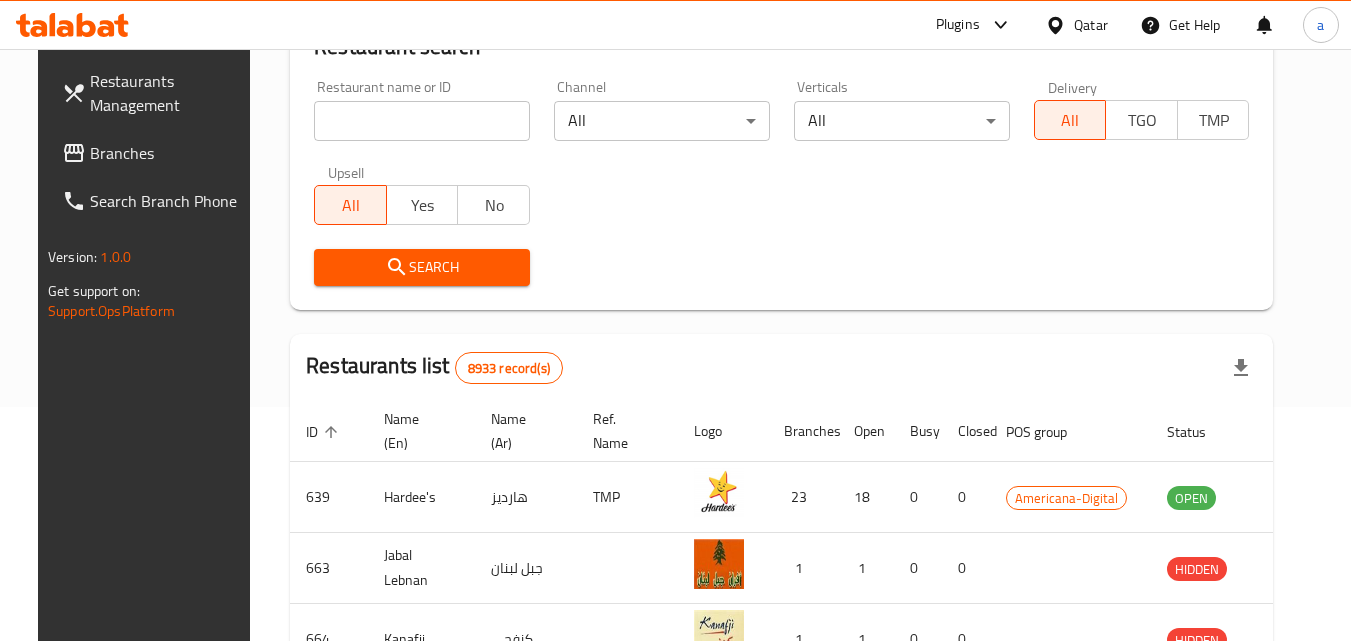 click on "Branches" at bounding box center (169, 153) 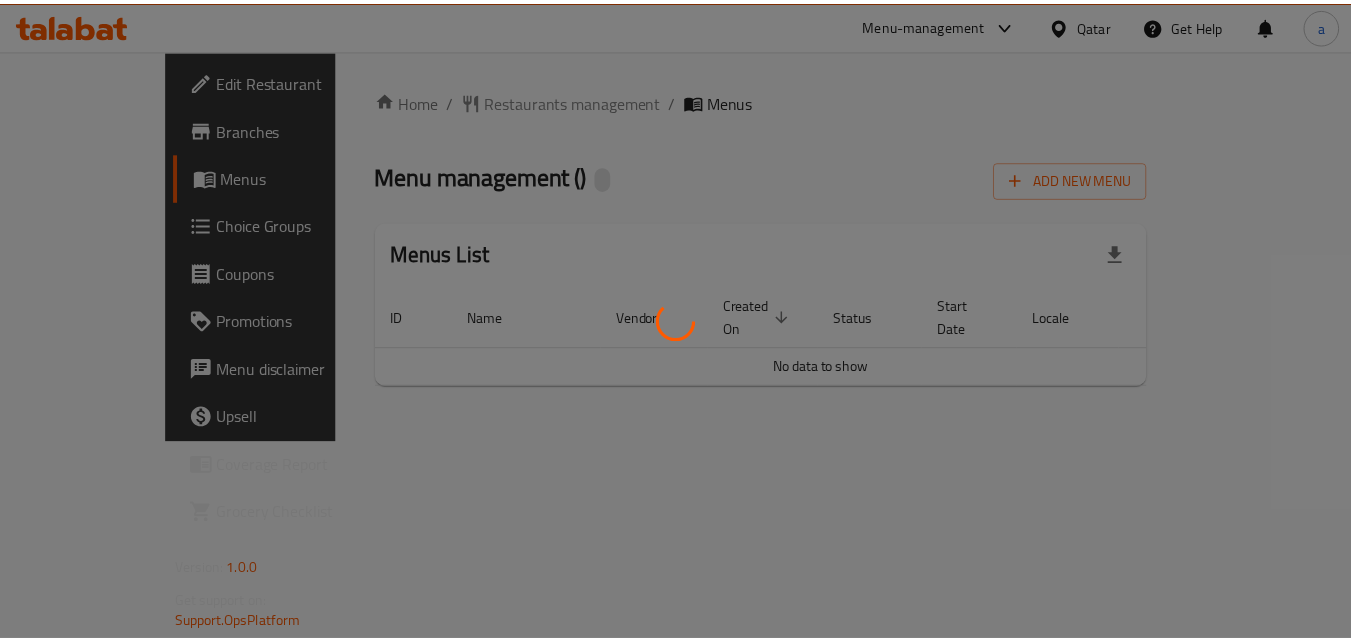 scroll, scrollTop: 0, scrollLeft: 0, axis: both 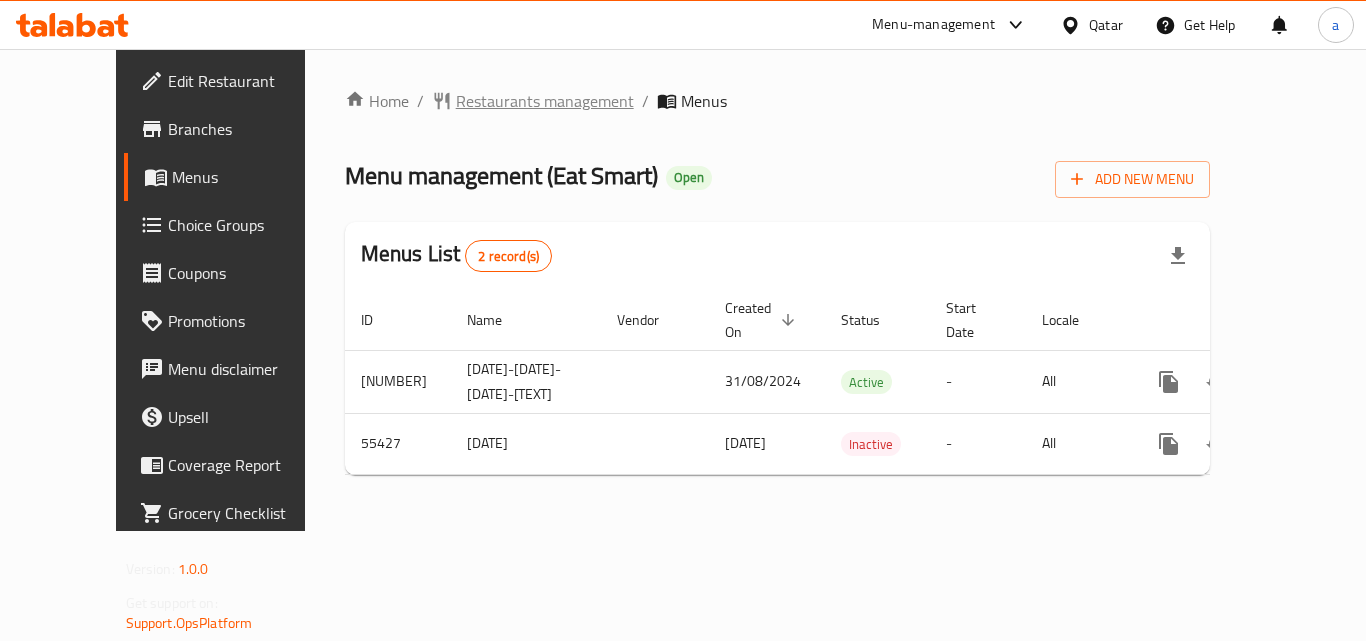 click on "Restaurants management" at bounding box center [545, 101] 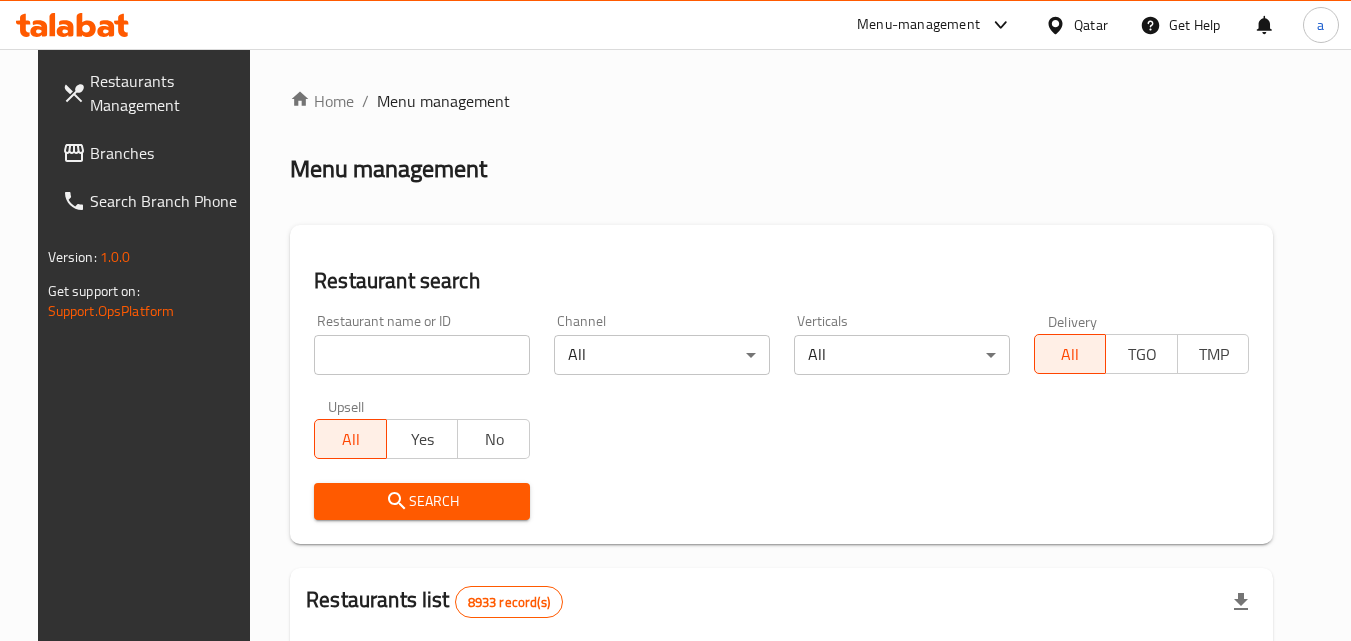 click at bounding box center [422, 355] 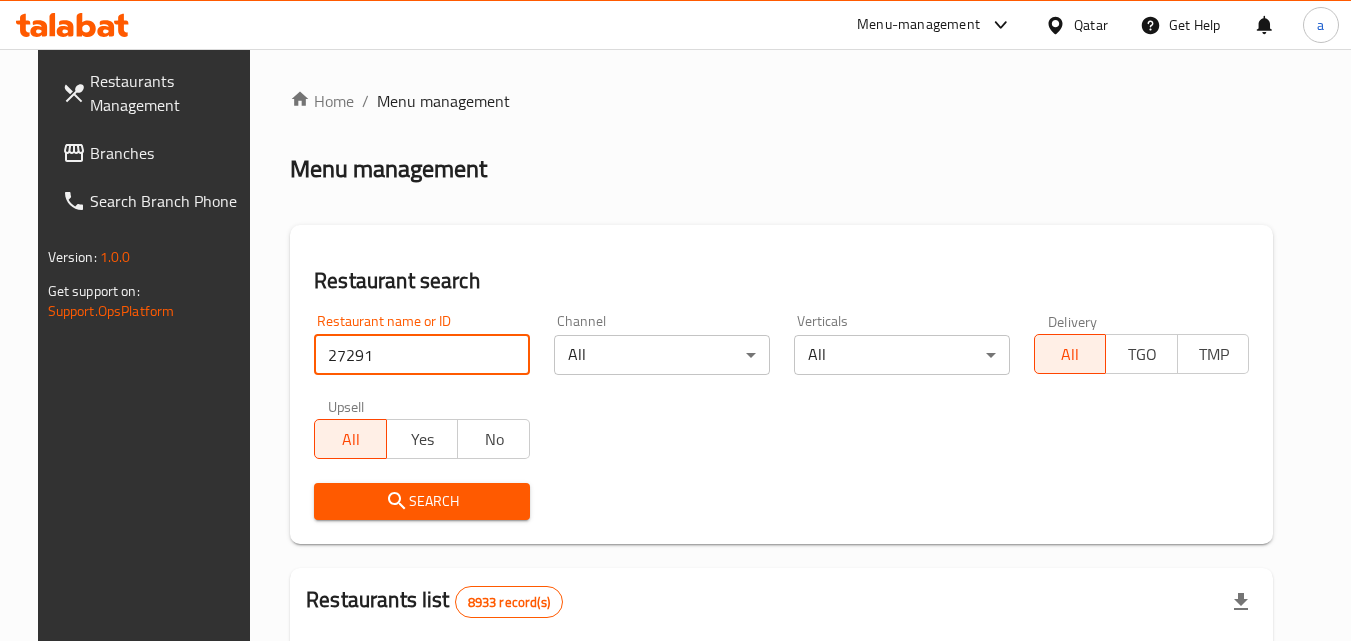 type on "27291" 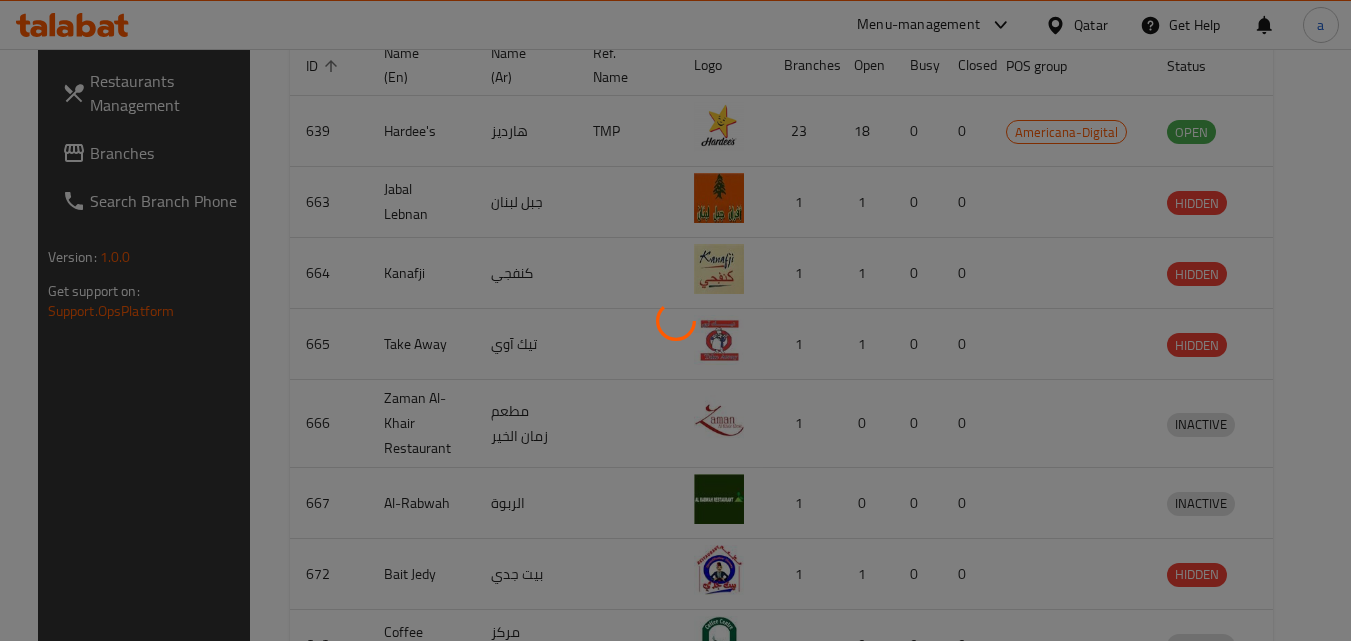 scroll, scrollTop: 234, scrollLeft: 0, axis: vertical 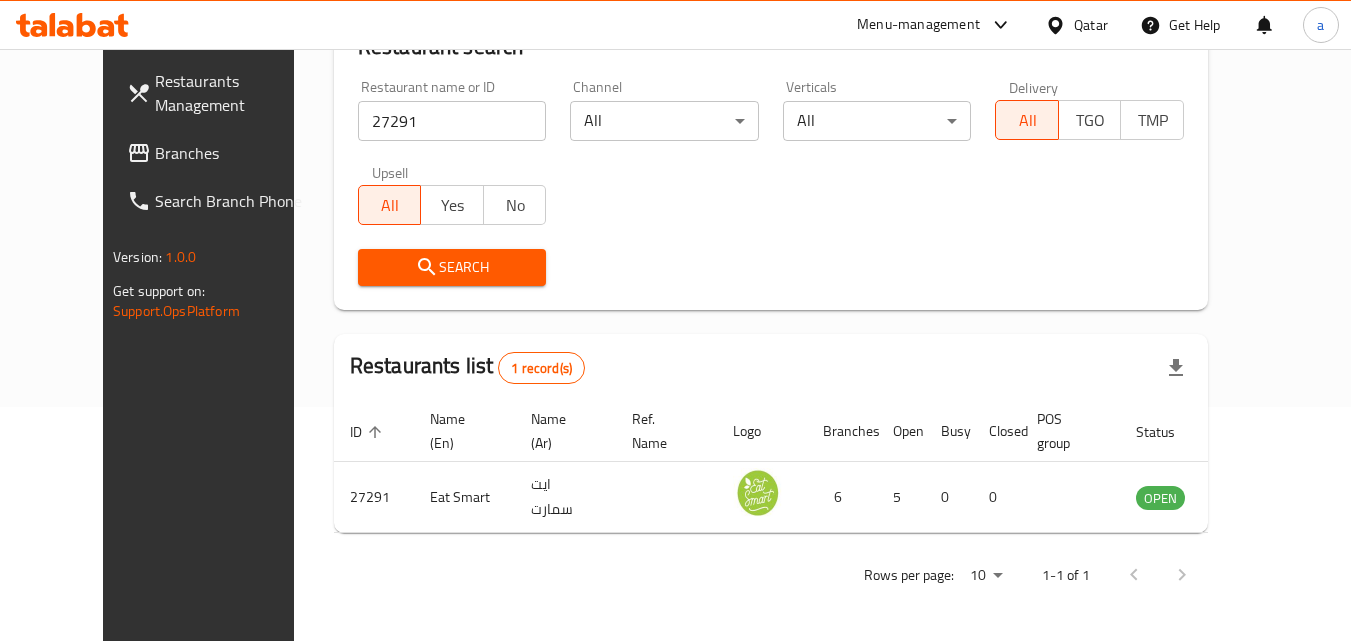 click on "Qatar" at bounding box center [1091, 25] 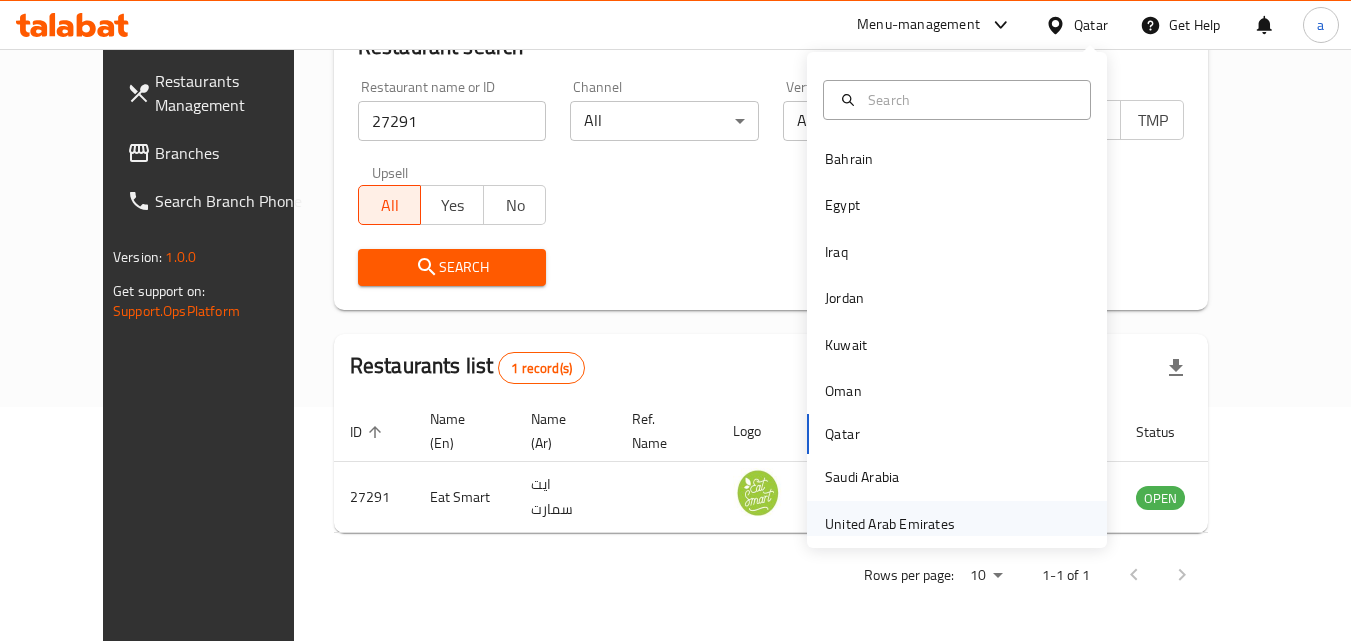 click on "United Arab Emirates" at bounding box center [890, 524] 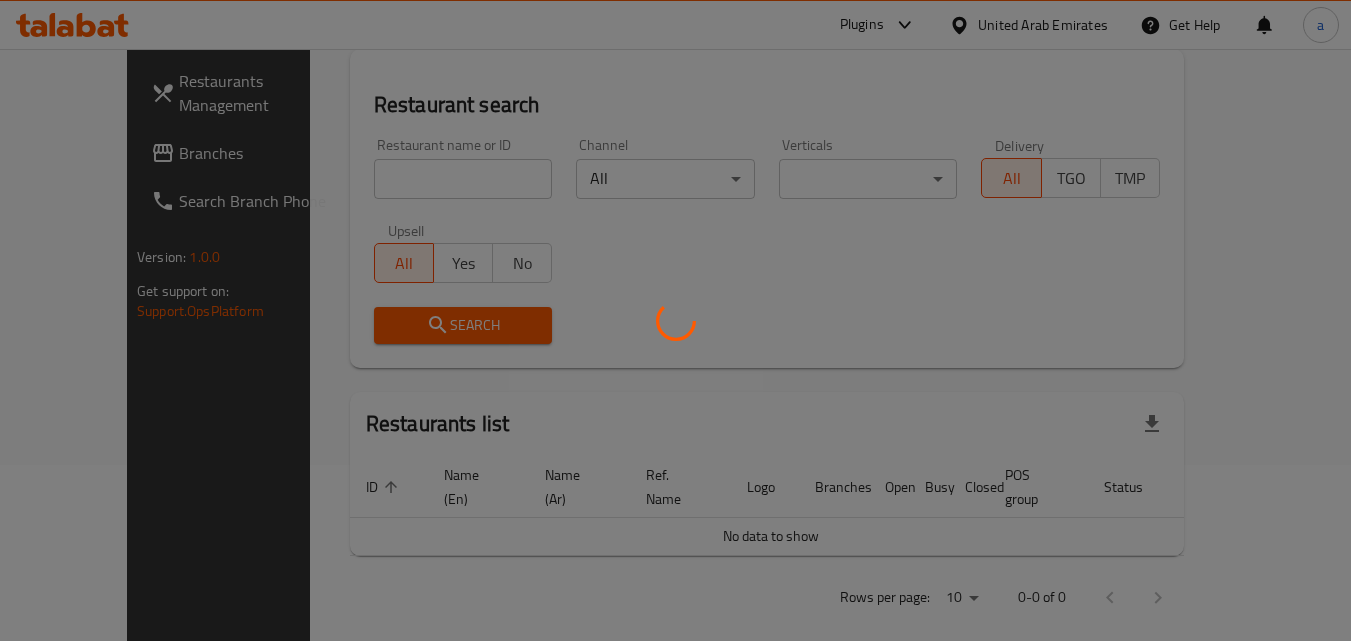 scroll, scrollTop: 234, scrollLeft: 0, axis: vertical 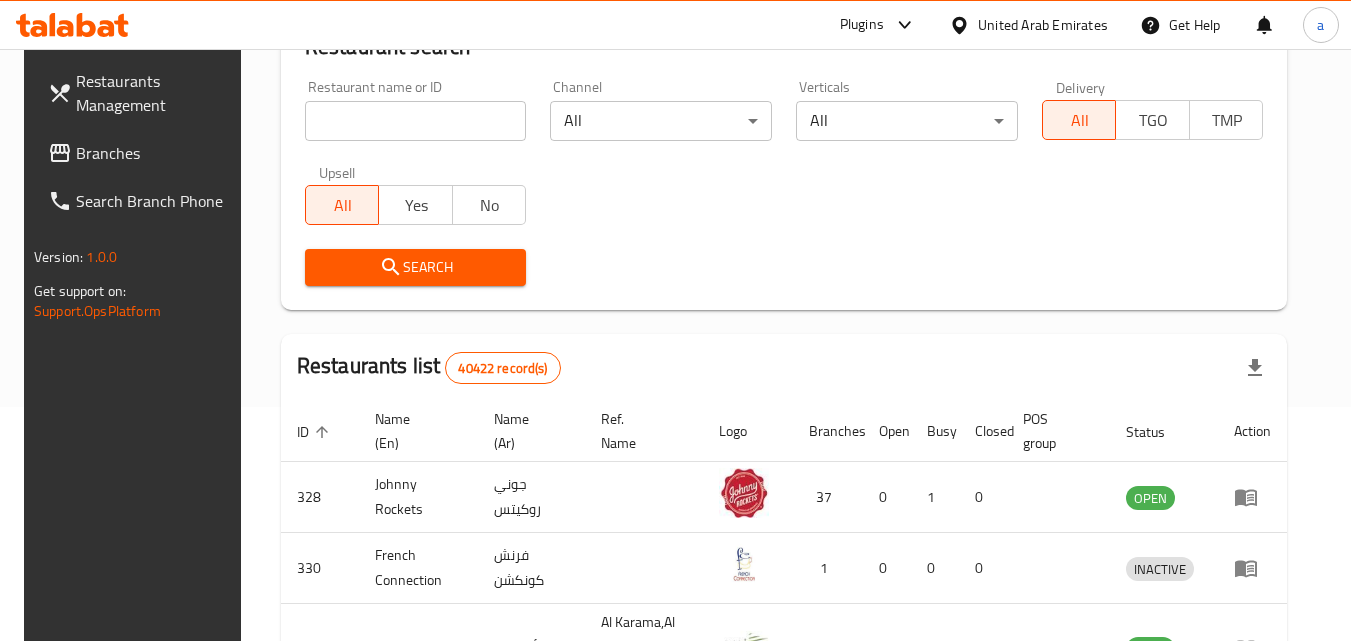 click on "Branches" at bounding box center [155, 153] 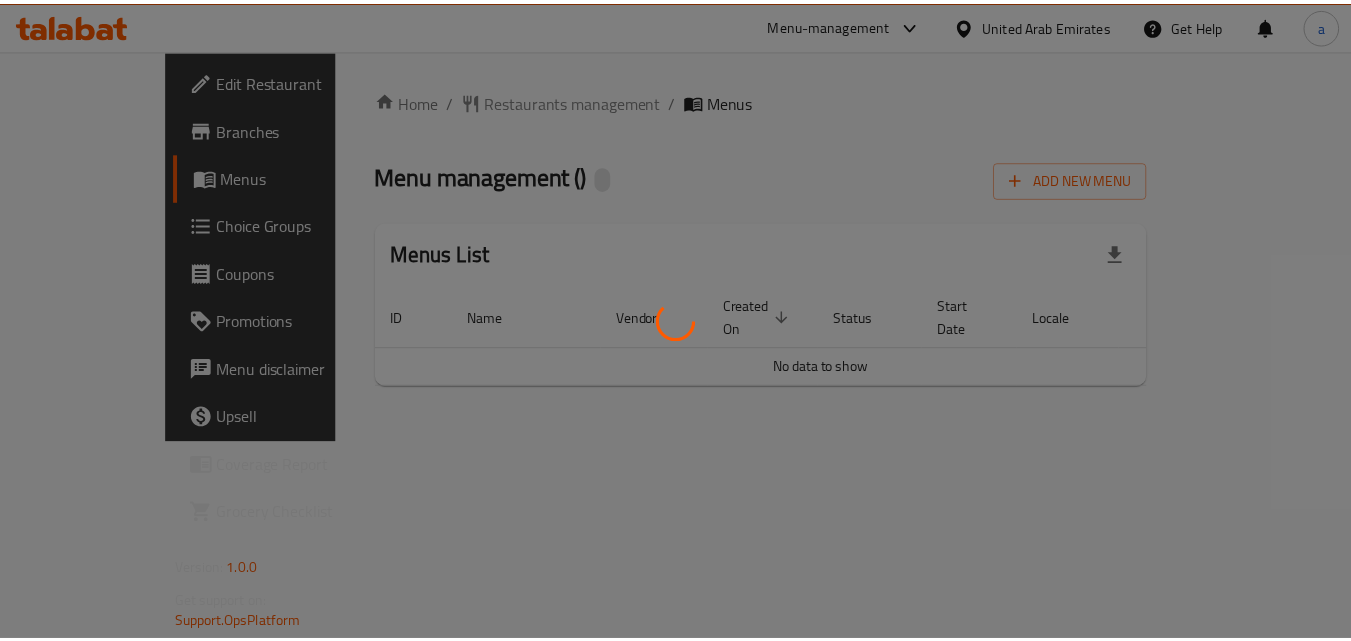 scroll, scrollTop: 0, scrollLeft: 0, axis: both 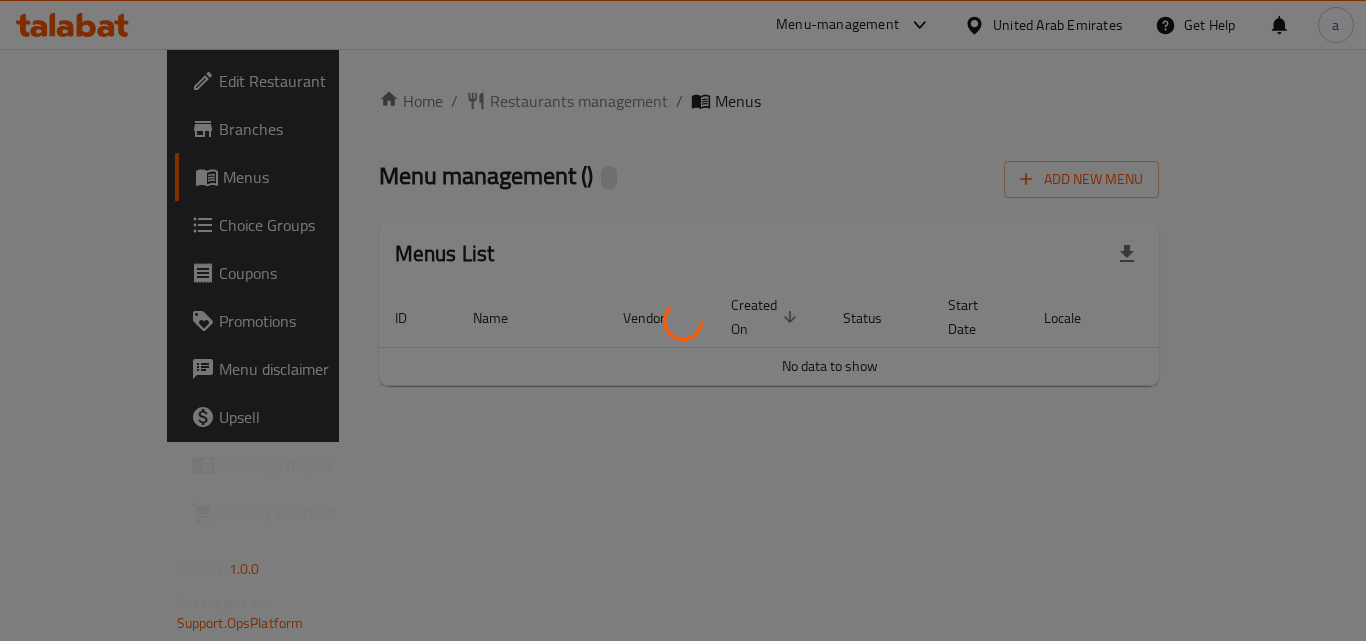 click at bounding box center (683, 320) 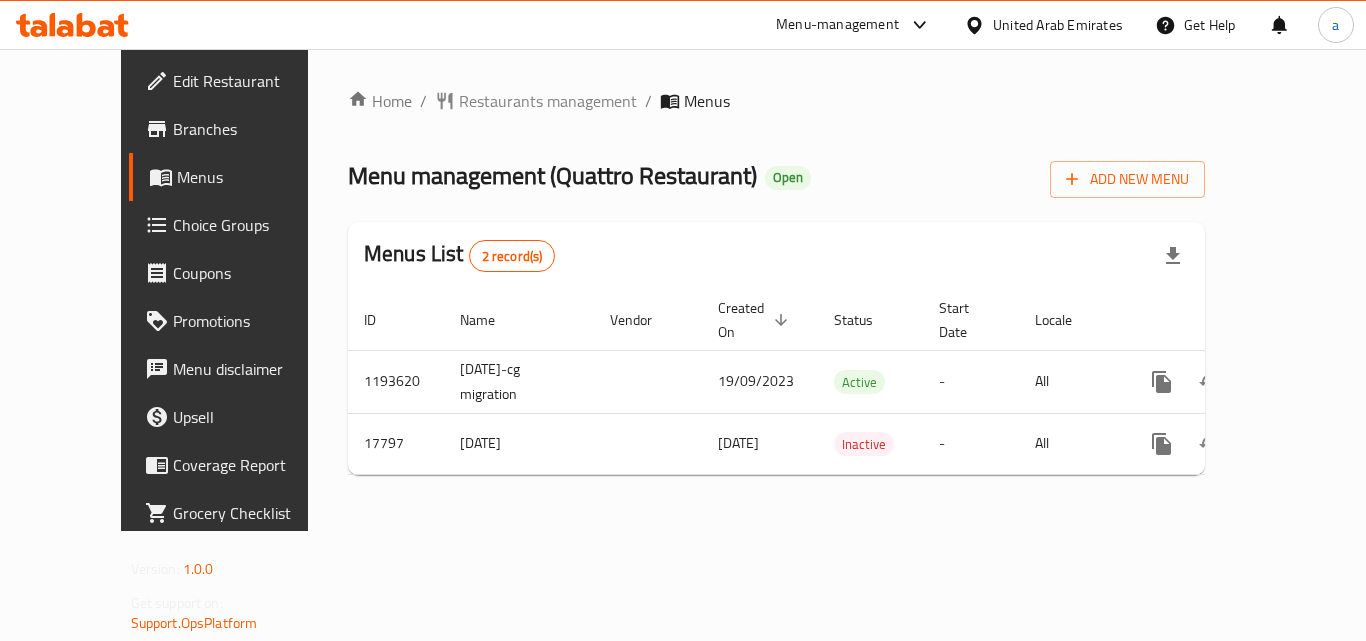 click on "Home / Restaurants management / Menus Menu management ( Quattro Restaurant )  Open Add New Menu Menus List   2 record(s) ID Name Vendor Created On sorted descending Status Start Date Locale Actions 1193620 [DATE]-cg migration [DATE] Active - All 17797 [DATE] [DATE] Inactive - All" at bounding box center [776, 290] 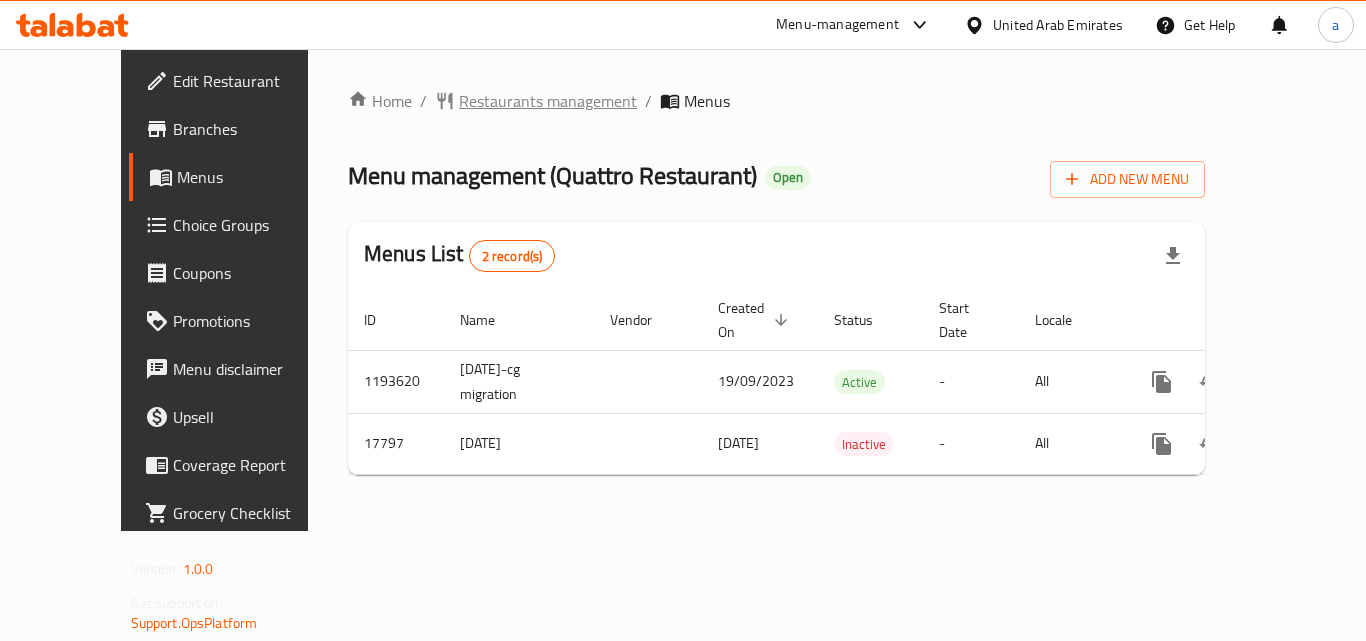 click on "Restaurants management" at bounding box center (548, 101) 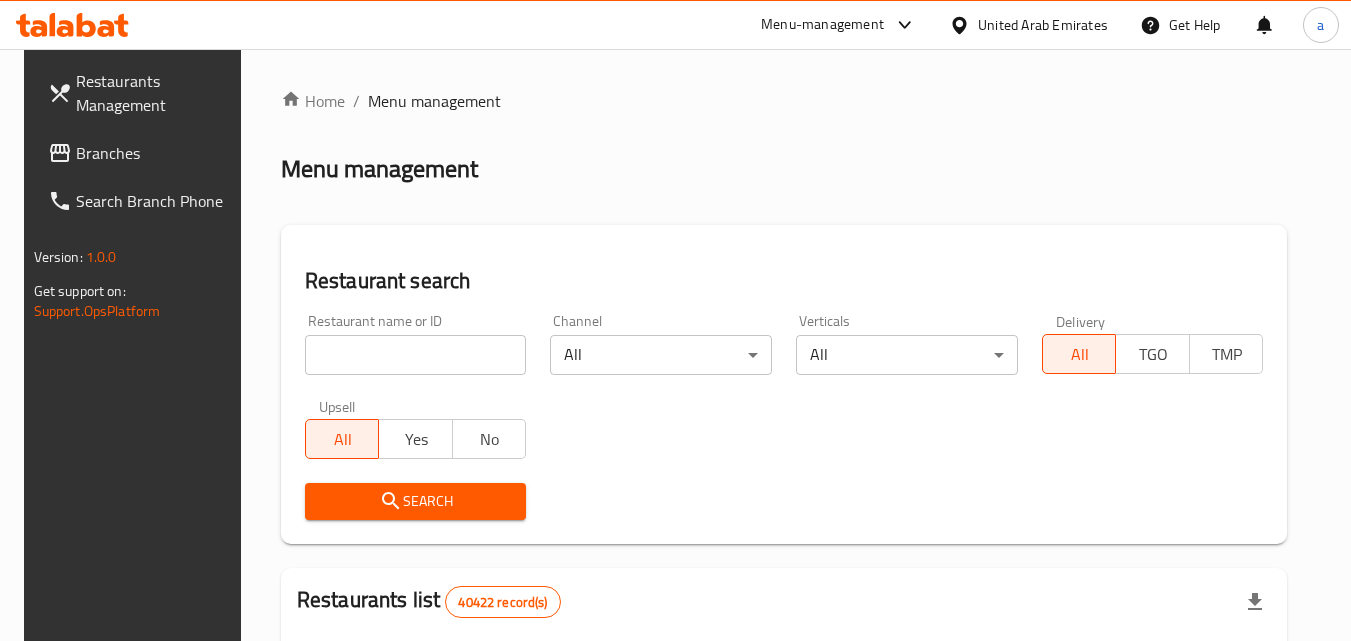 click on "Home / Menu management Menu management Restaurant search Restaurant name or ID Restaurant name or ID Channel All ​ Verticals All ​ Delivery All TGO TMP Upsell All Yes No   Search Restaurants list   40422 record(s) ID sorted ascending Name (En) Name (Ar) Ref. Name Logo Branches Open Busy Closed POS group Status Action 328 Johnny Rockets جوني روكيتس 37 0 1 0 OPEN 330 French Connection فرنش كونكشن 1 0 0 0 INACTIVE 339 Arz Lebanon أرز لبنان Al Karama,Al Barsha ​& Mirdif 9 1 0 2 OPEN 340 Mega Wraps ميجا رابس 3 0 0 0 INACTIVE 342 Sandella's Flatbread Cafe سانديلاز فلات براد 7 0 0 0 INACTIVE 343 Dragon Hut كوخ التنين 1 0 0 0 INACTIVE 348 Thai Kitchen المطبخ التايلندى 1 0 0 0 INACTIVE 349 Mughal  موغل 1 0 0 0 HIDDEN 350 HOT N COOL (Old) هوت و كول 1 0 0 0 INACTIVE 355 Al Habasha  الحبشة 11 1 0 0 HIDDEN Rows per page: 10 1-10 of 40422" at bounding box center (784, 721) 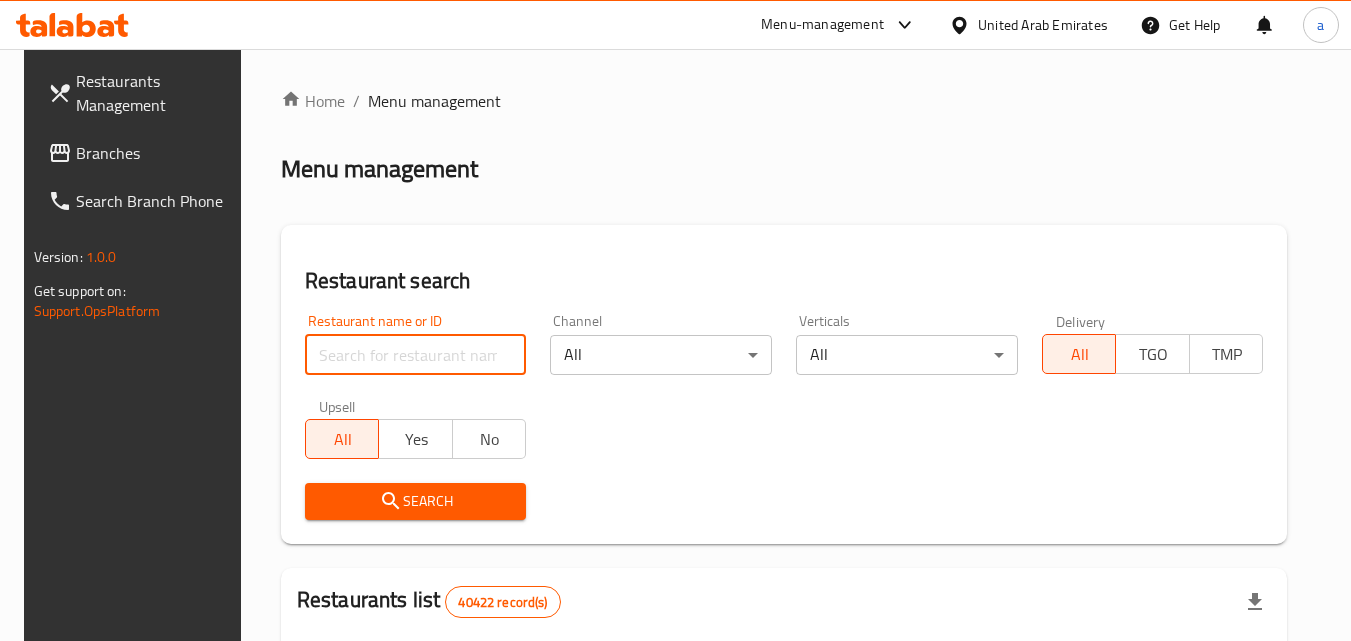 paste on "9793" 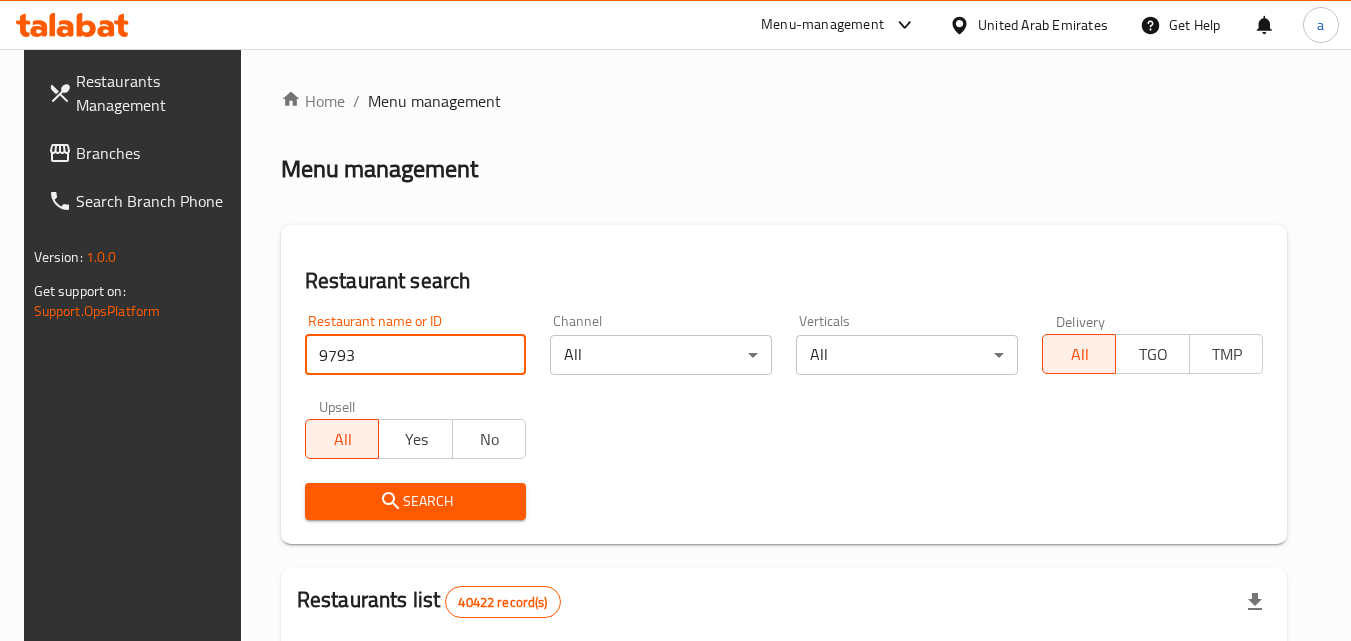 type on "9793" 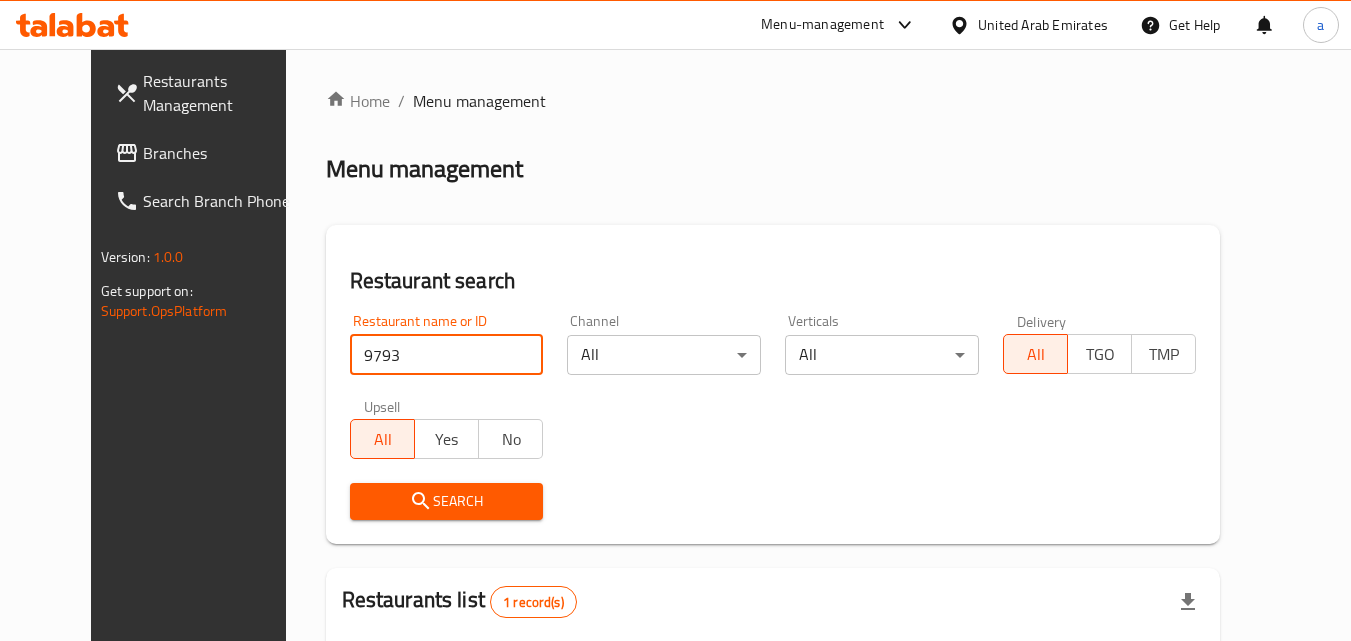 scroll, scrollTop: 234, scrollLeft: 0, axis: vertical 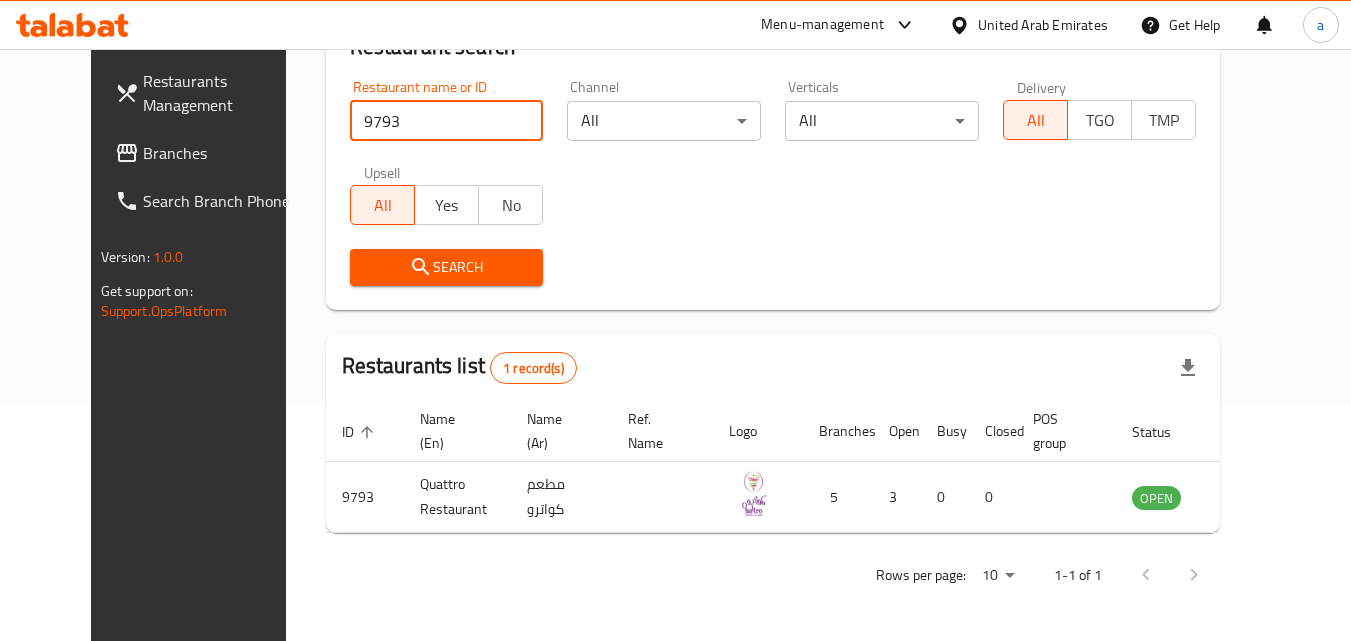click on "United Arab Emirates" at bounding box center [1043, 25] 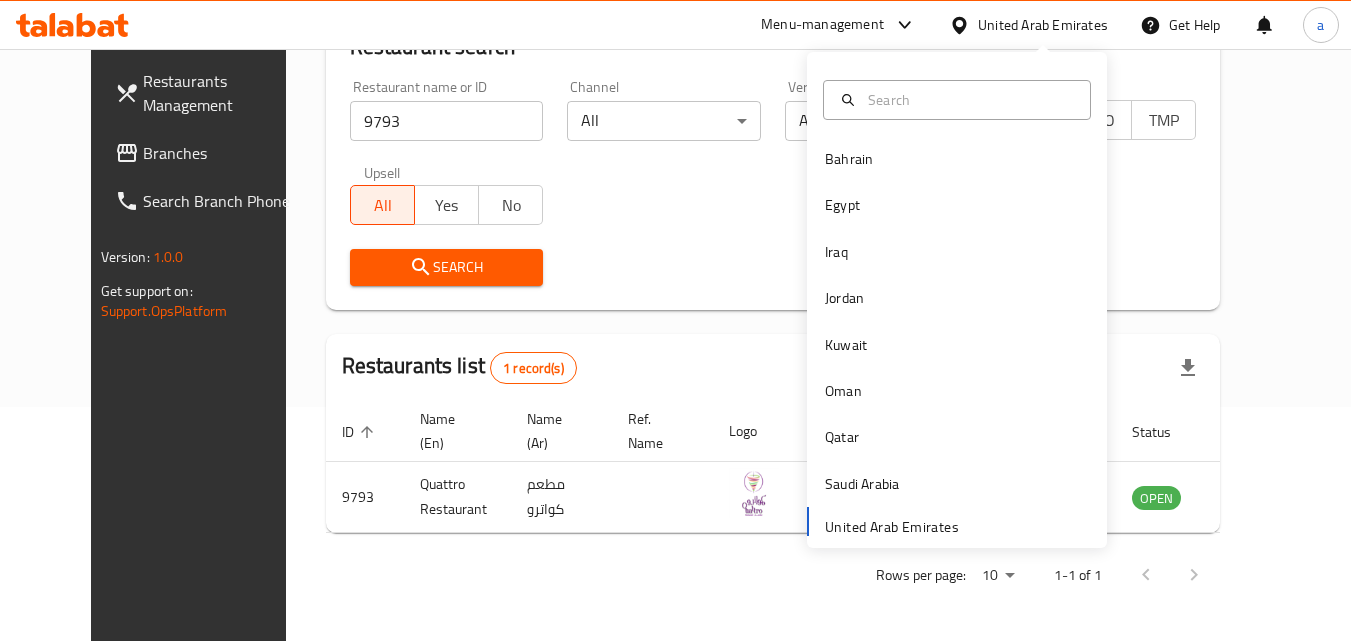 click on "Branches" at bounding box center (208, 153) 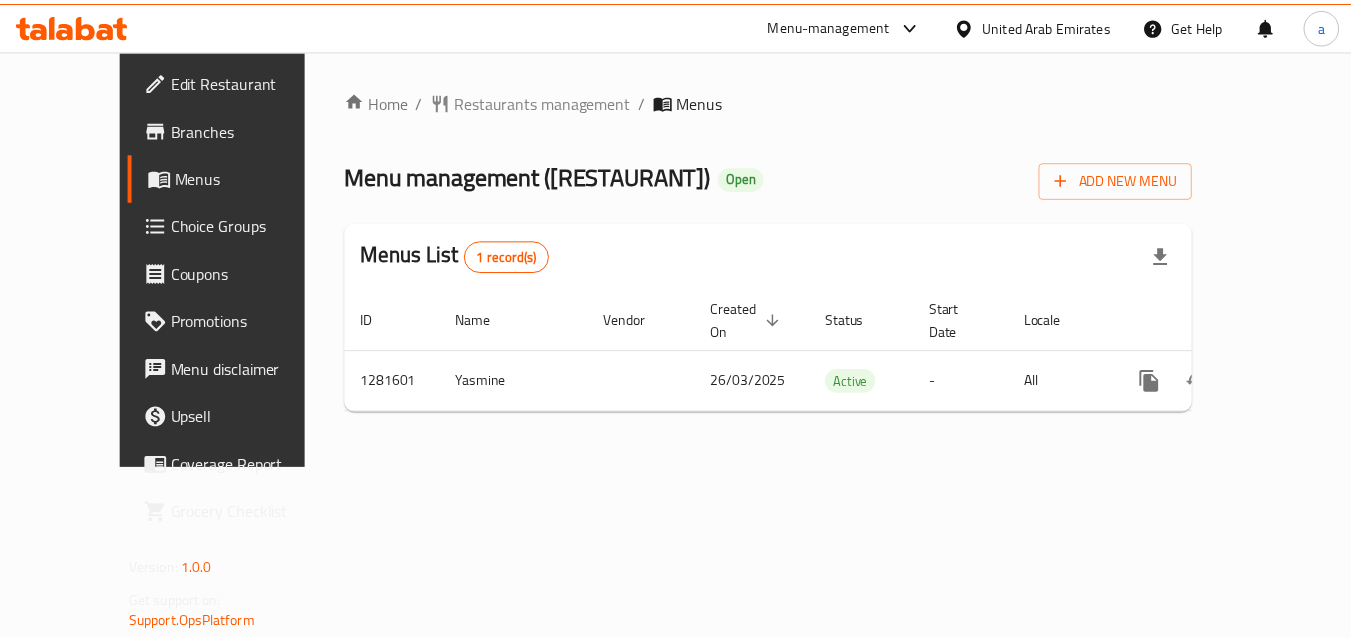 scroll, scrollTop: 0, scrollLeft: 0, axis: both 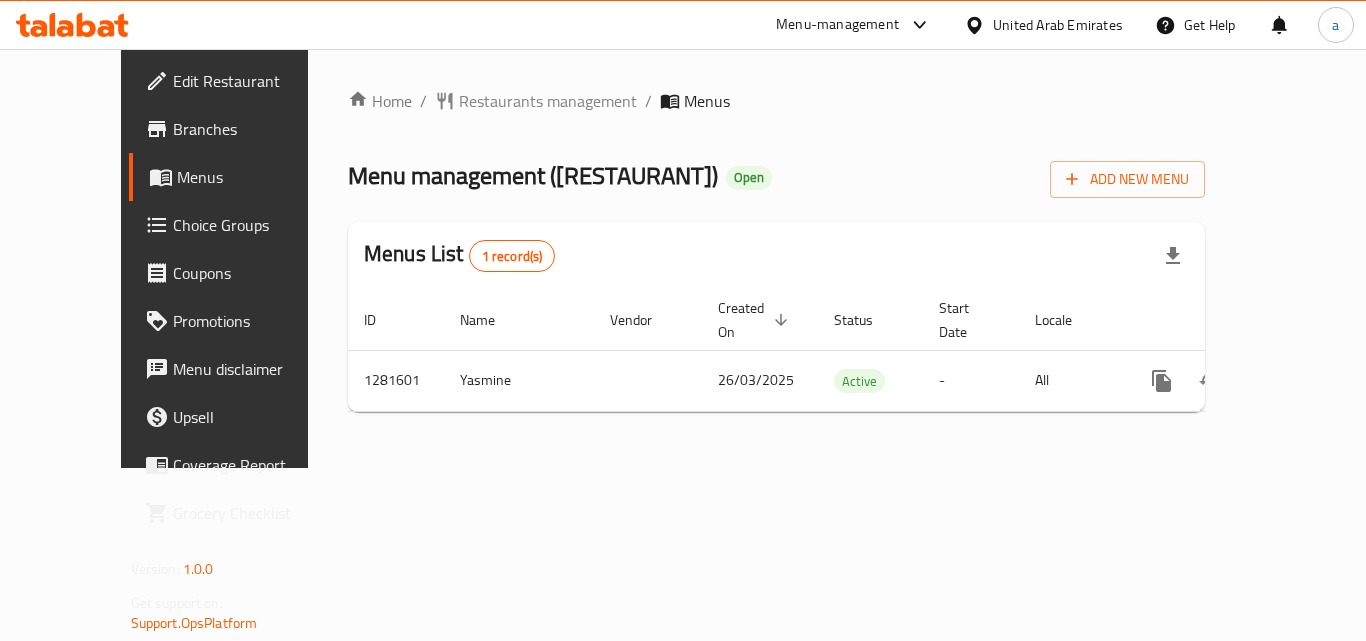 click on "Restaurants management" at bounding box center [548, 101] 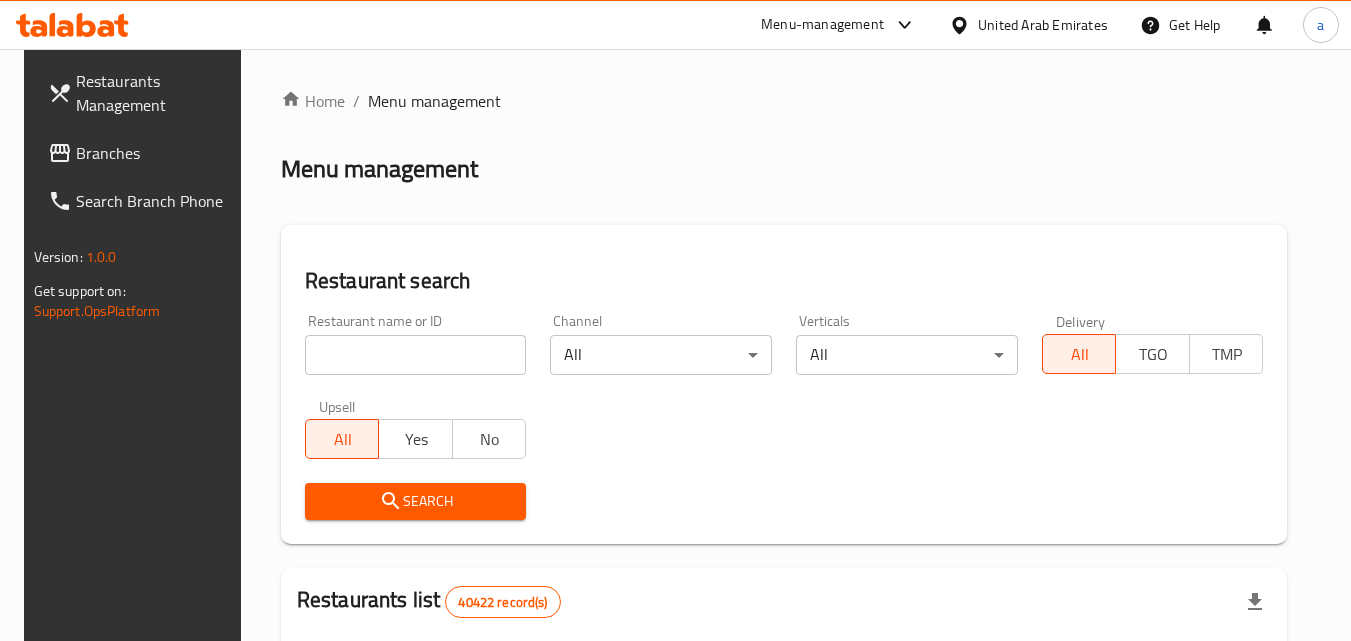 click at bounding box center [416, 355] 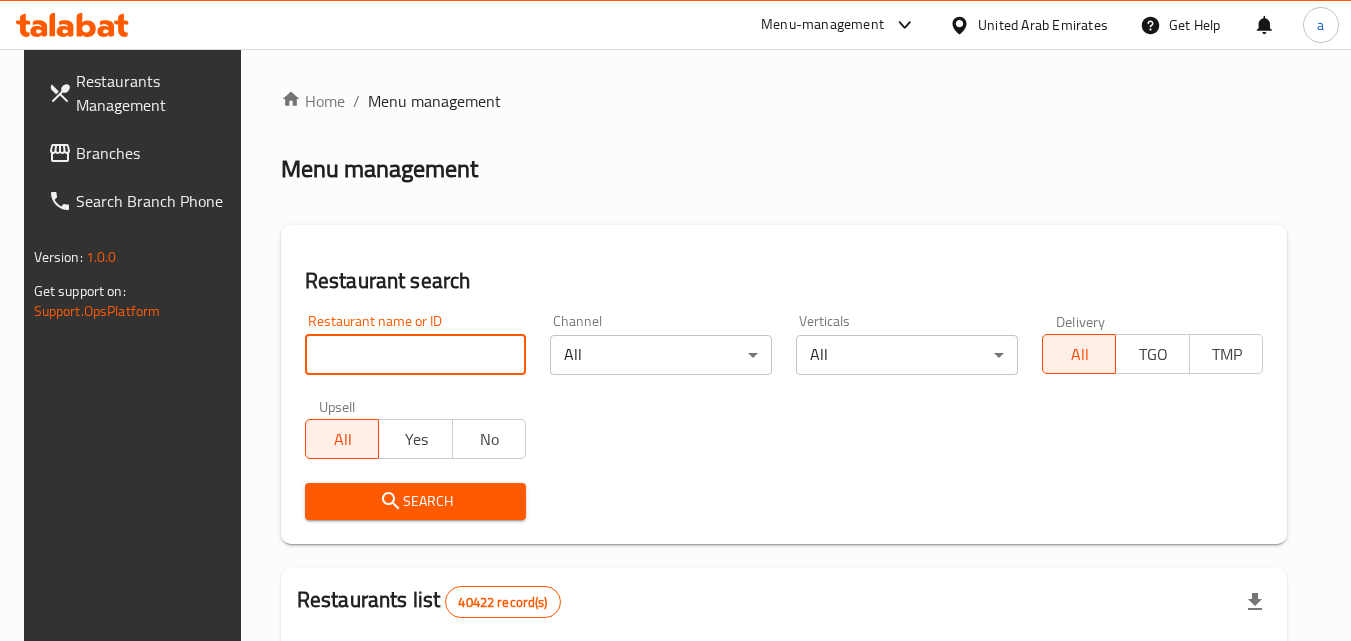 paste on "694481" 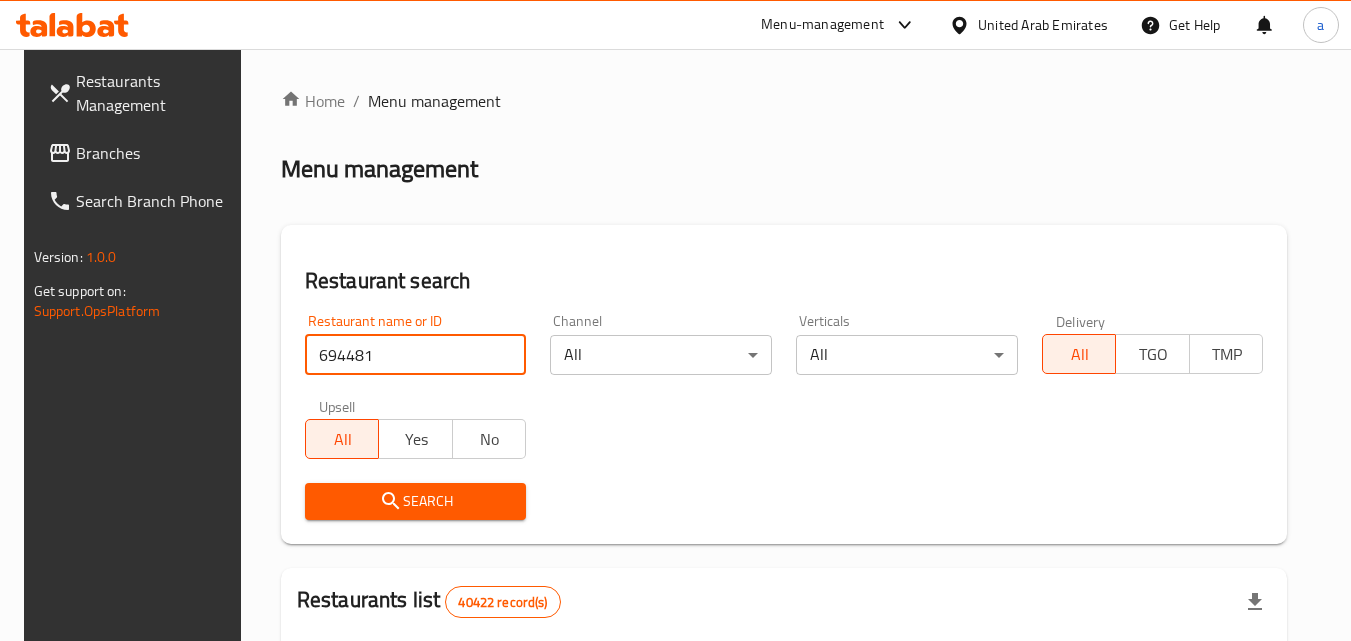 type on "694481" 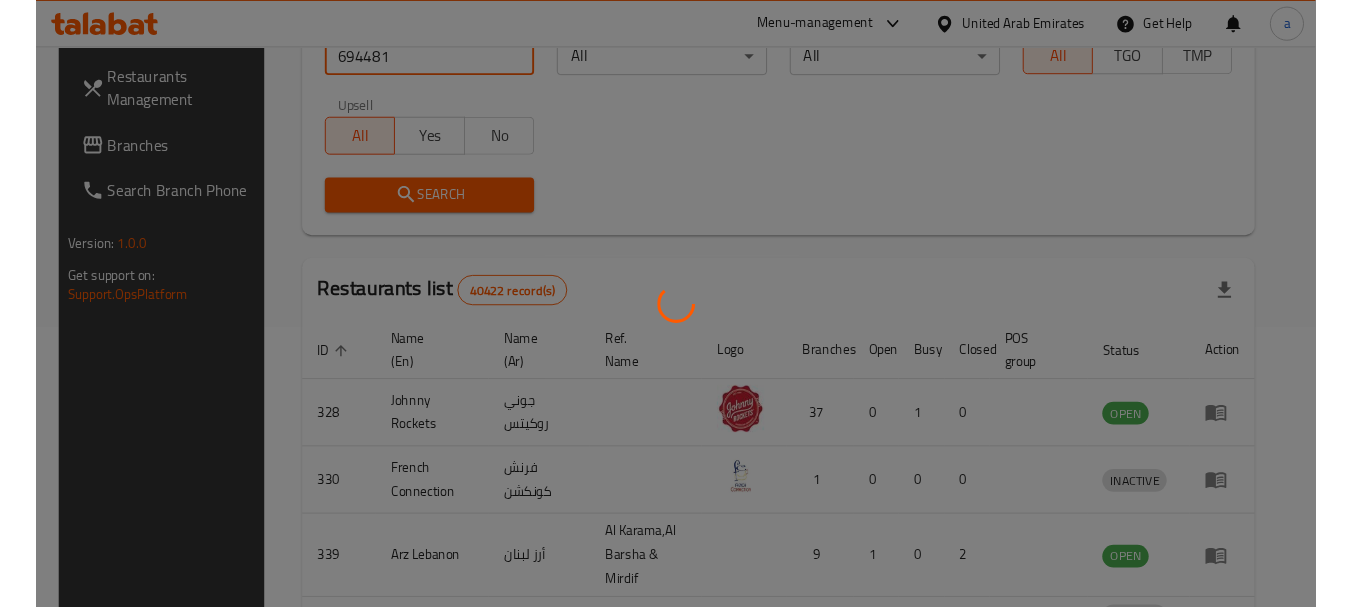 scroll, scrollTop: 234, scrollLeft: 0, axis: vertical 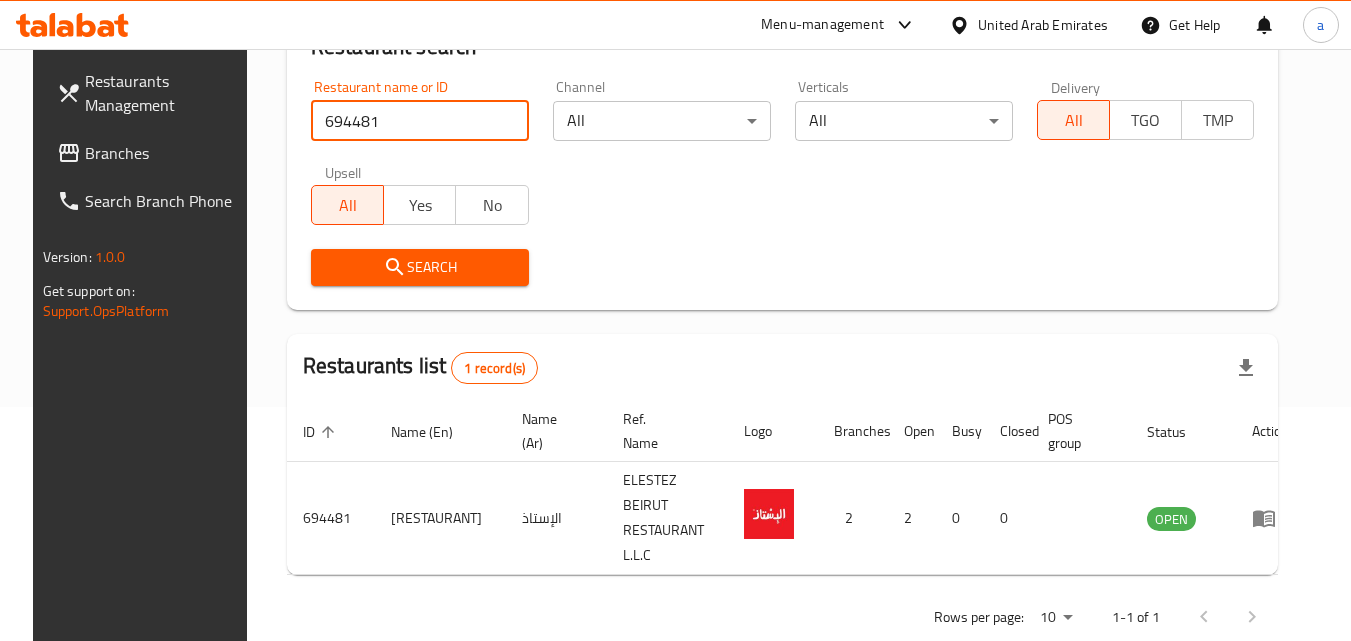 click on "United Arab Emirates" at bounding box center [1043, 25] 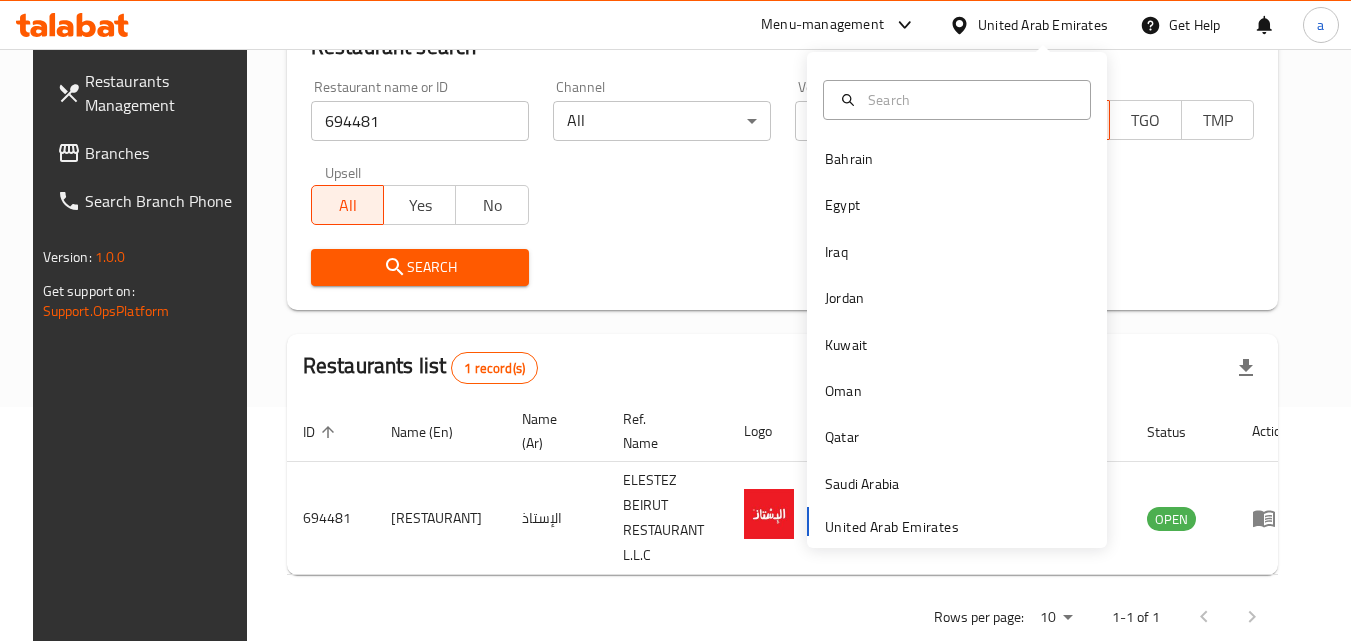 click on "Restaurant name or ID 694481 Restaurant name or ID Channel All ​ Verticals All ​ Delivery All TGO TMP Upsell All Yes No   Search" at bounding box center (783, 183) 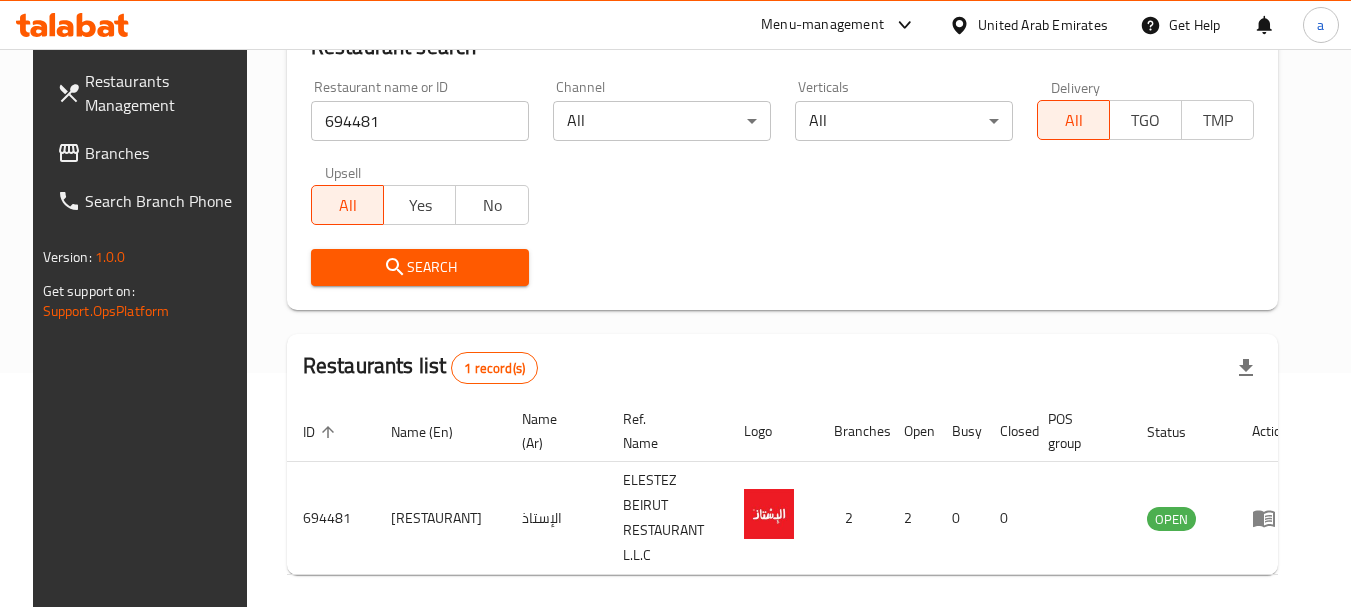 click on "Branches" at bounding box center [164, 153] 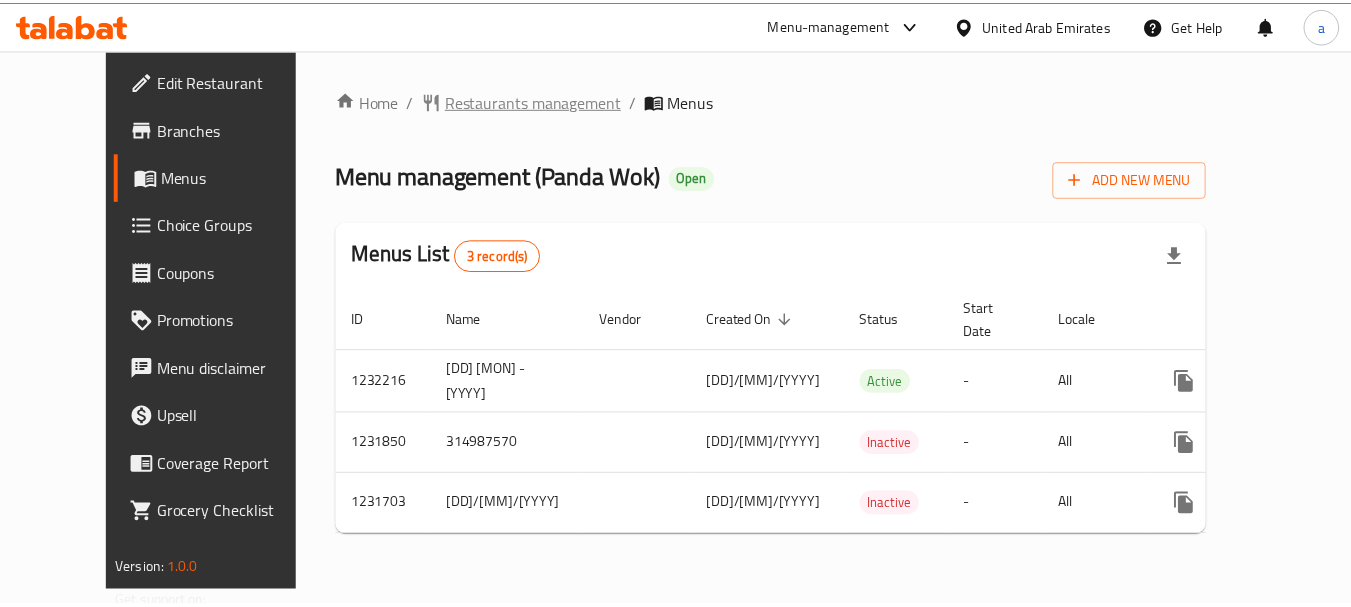 scroll, scrollTop: 0, scrollLeft: 0, axis: both 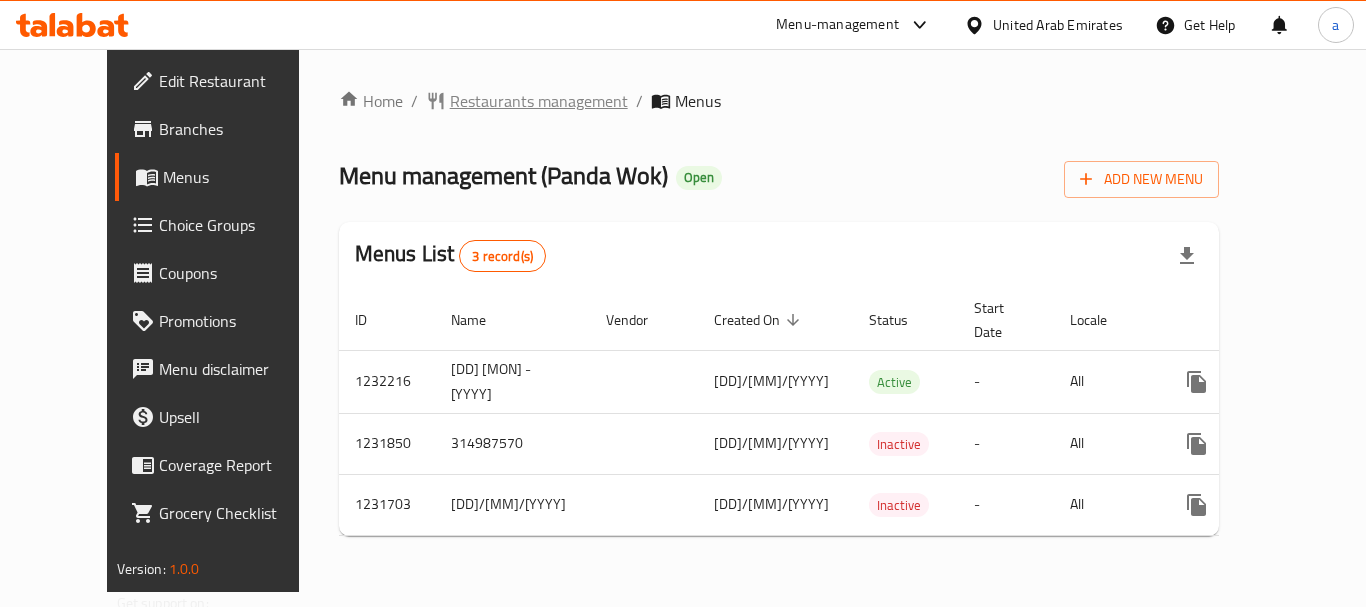 click on "Restaurants management" at bounding box center (539, 101) 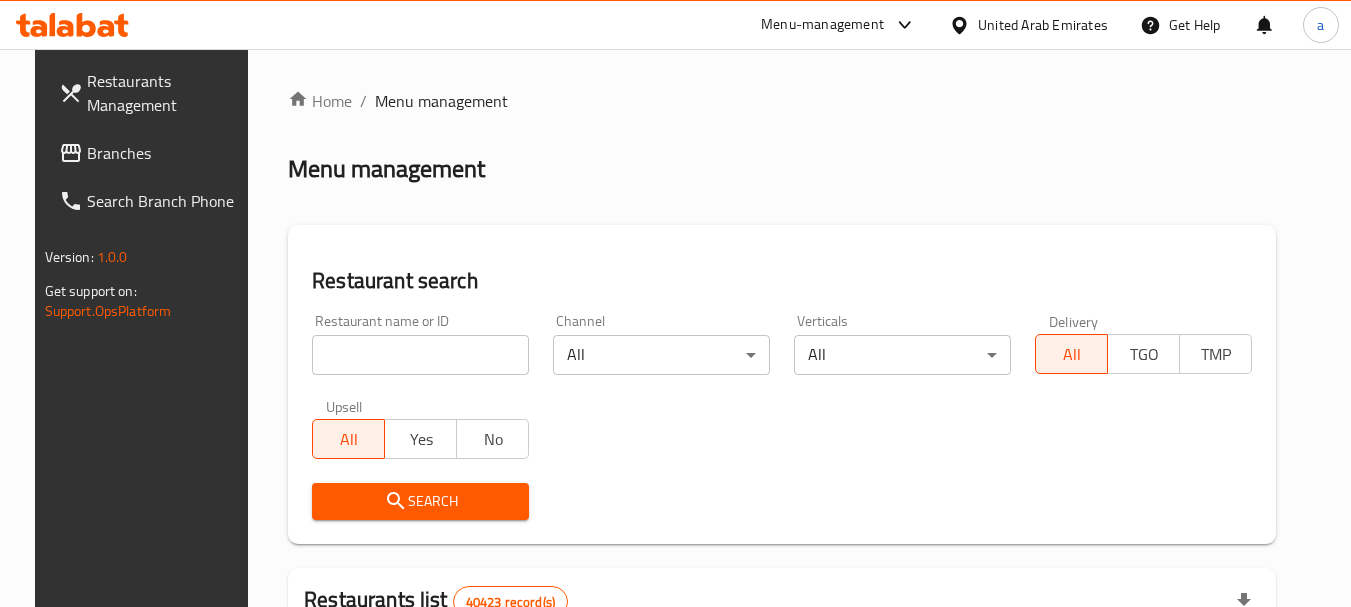 click at bounding box center [420, 355] 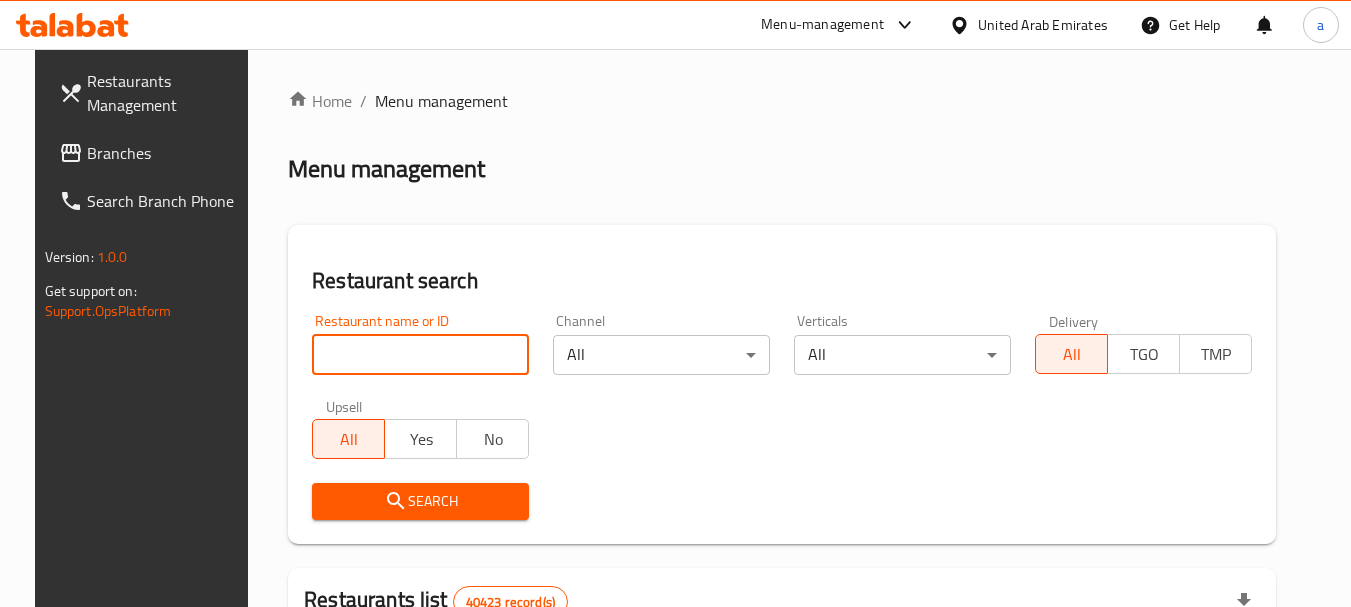 paste on "677564" 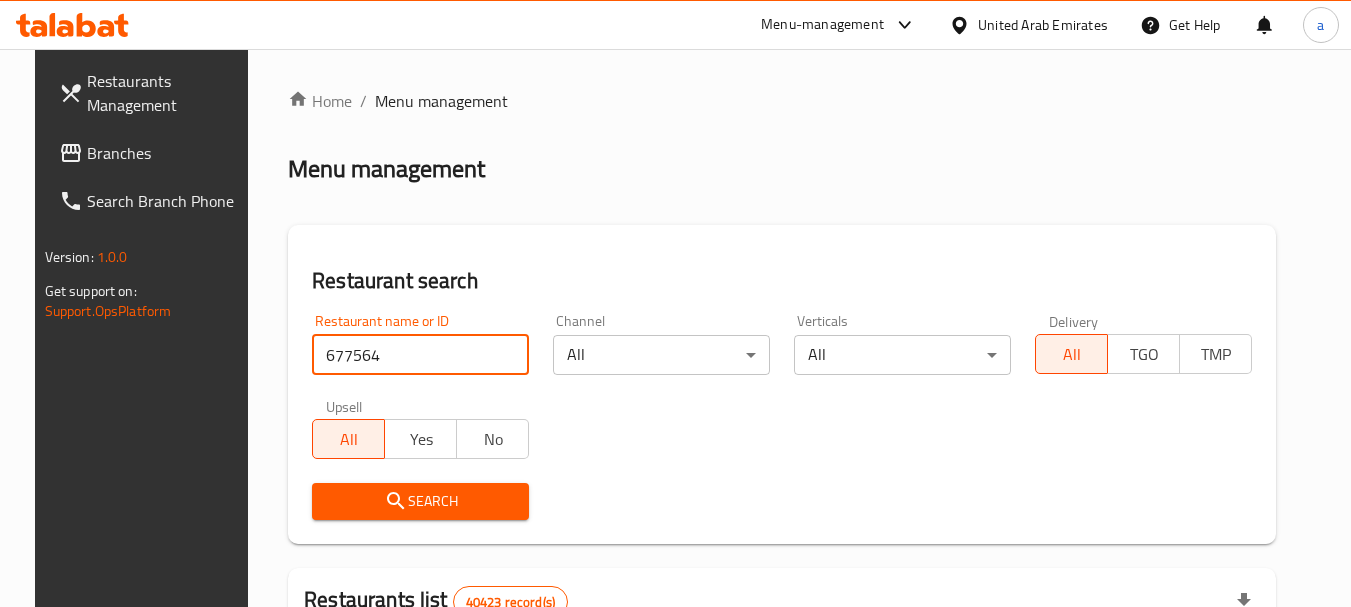 type on "677564" 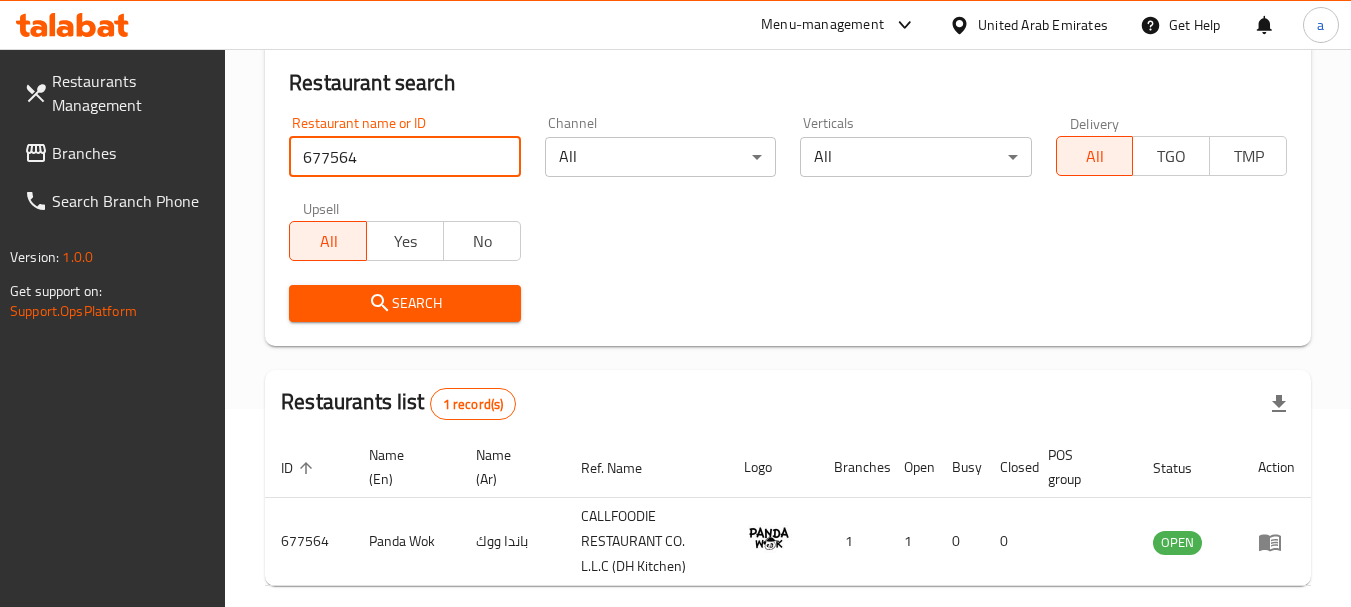 scroll, scrollTop: 285, scrollLeft: 0, axis: vertical 